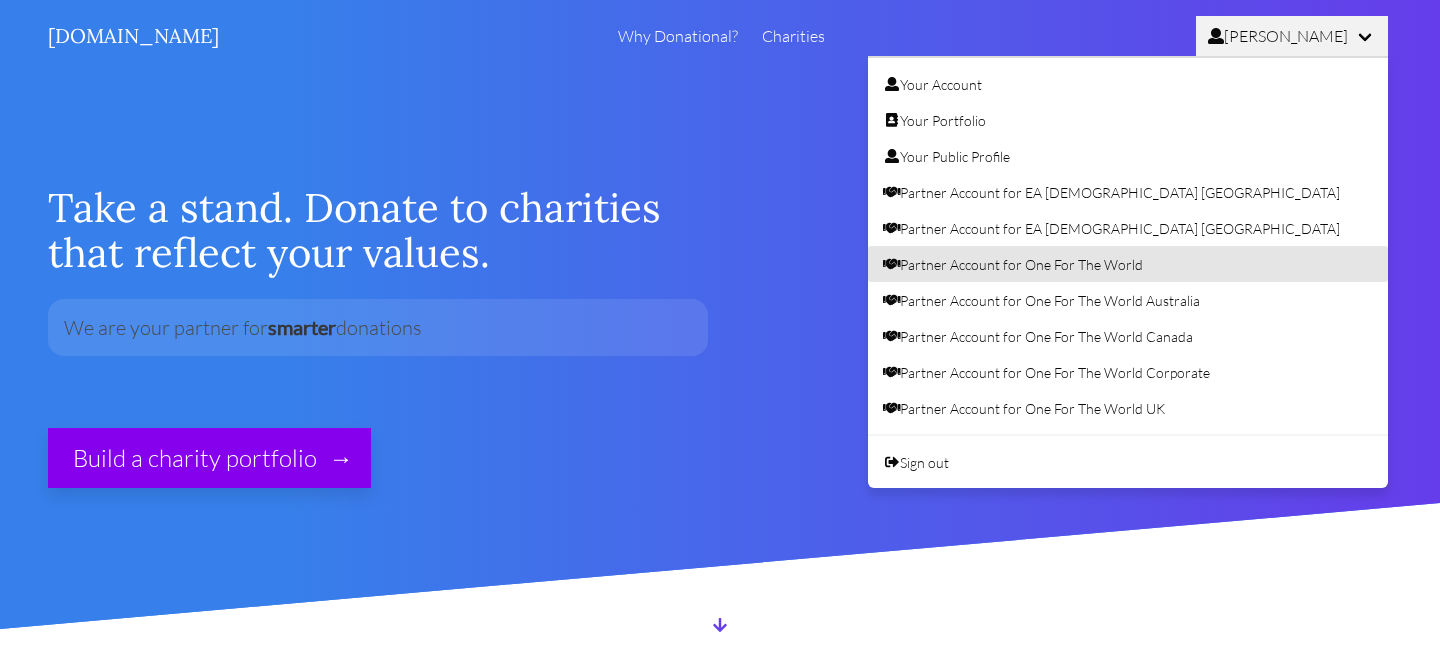 scroll, scrollTop: 0, scrollLeft: 0, axis: both 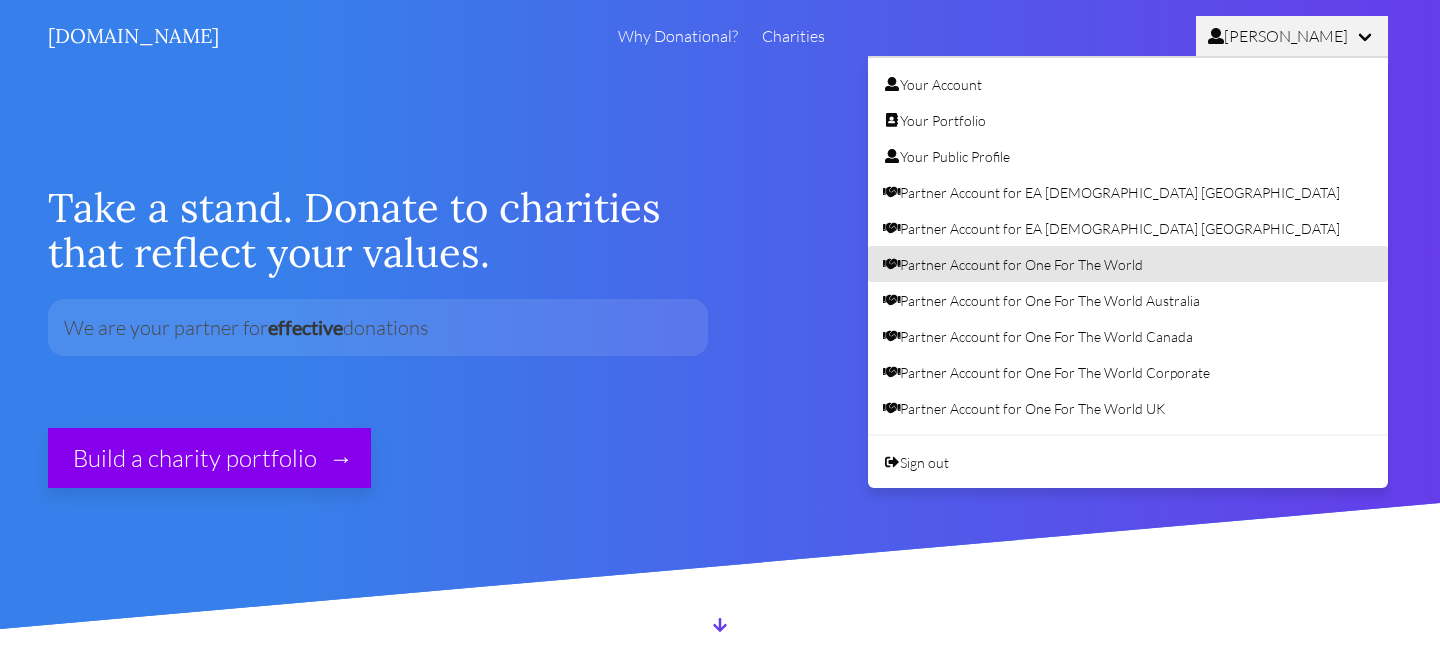 click on "Partner Account for One For The World" at bounding box center (1128, 264) 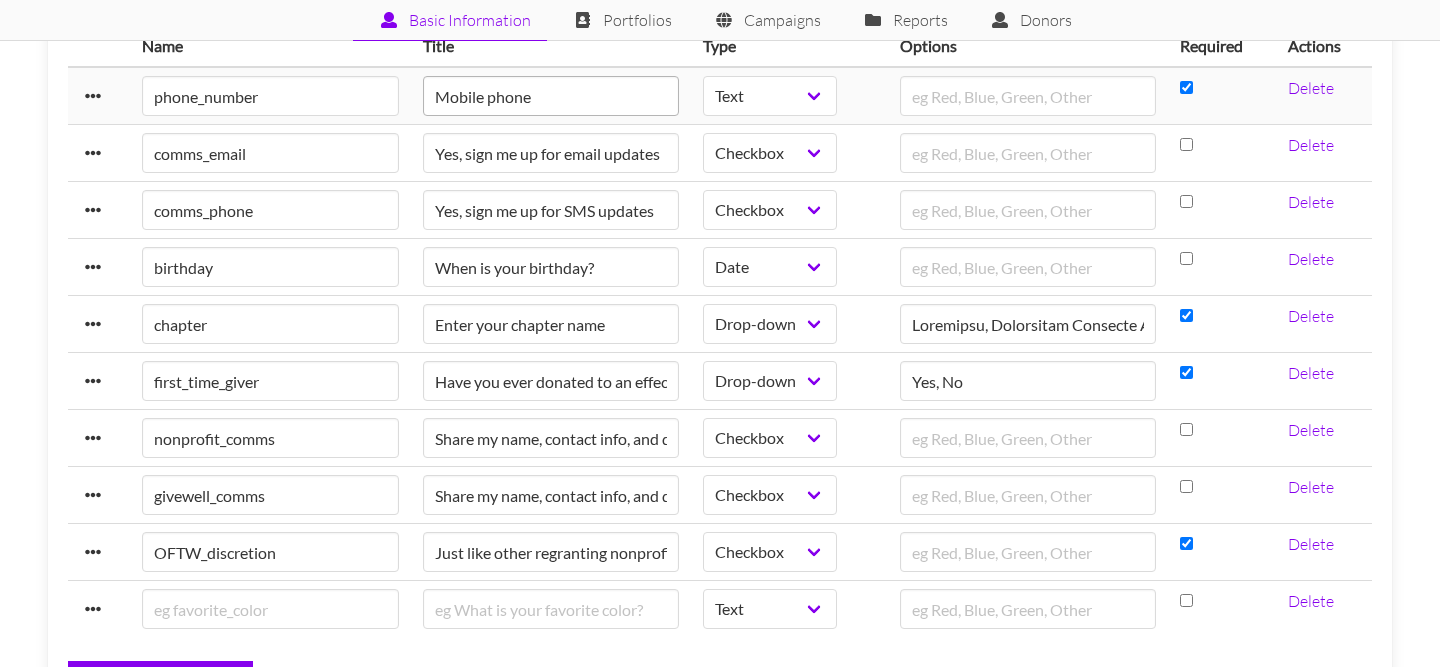 scroll, scrollTop: 2055, scrollLeft: 0, axis: vertical 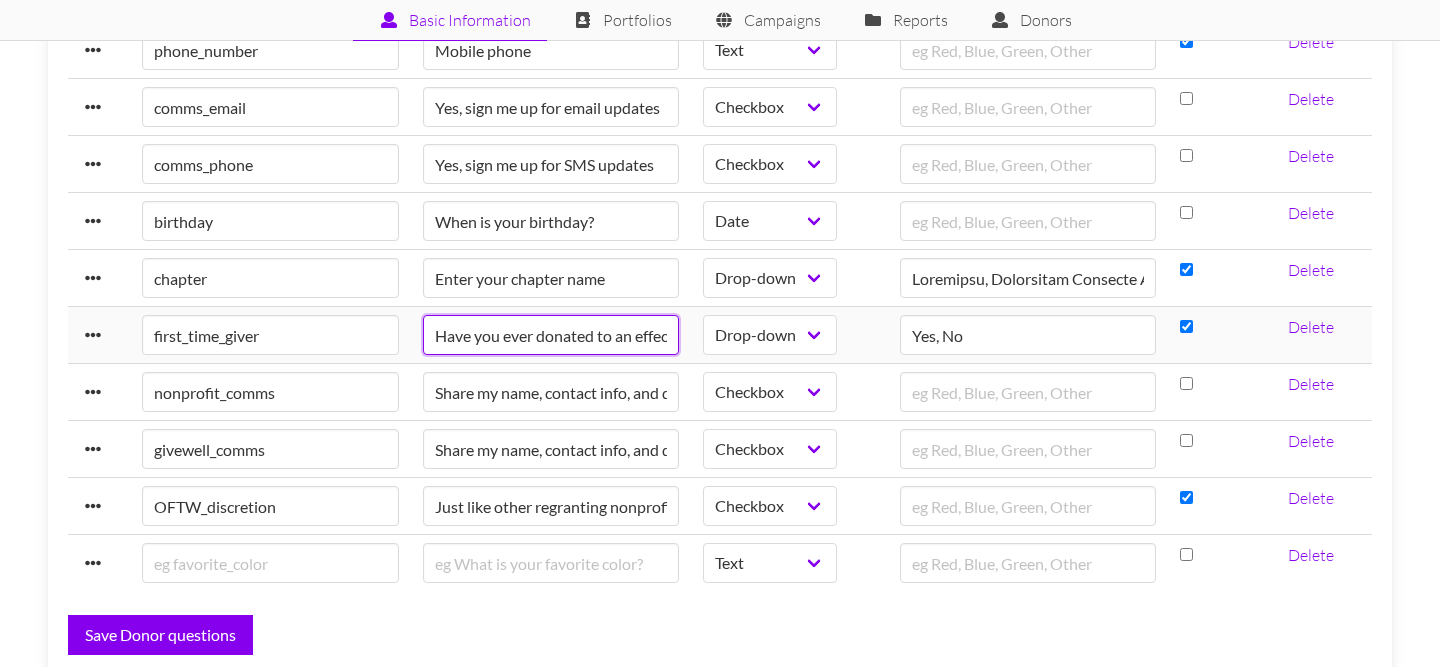 click on "Have you ever donated to an effective charity before? Note: Our definition of "effective" is that the charity has been recognized by a third-party evaluator like GiveWell or Animal Charity Evaluators as being among the most highly effective." at bounding box center (551, 335) 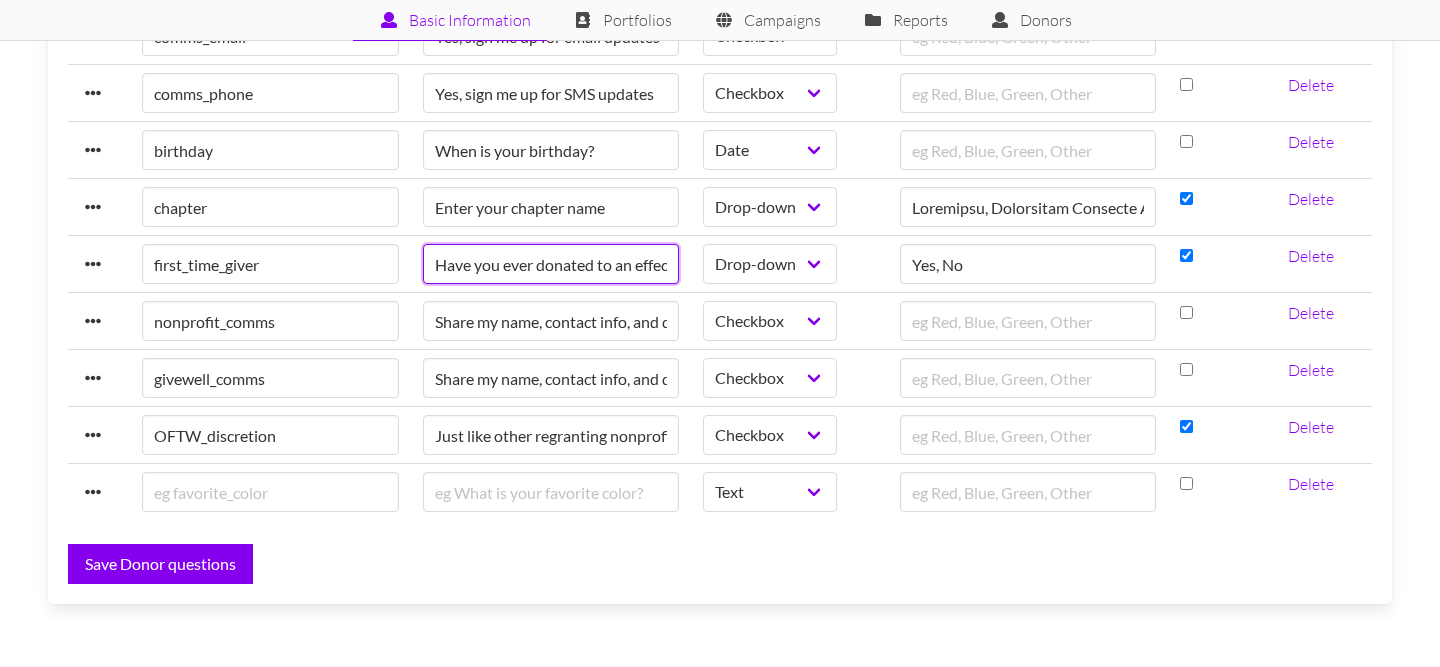 scroll, scrollTop: 2135, scrollLeft: 0, axis: vertical 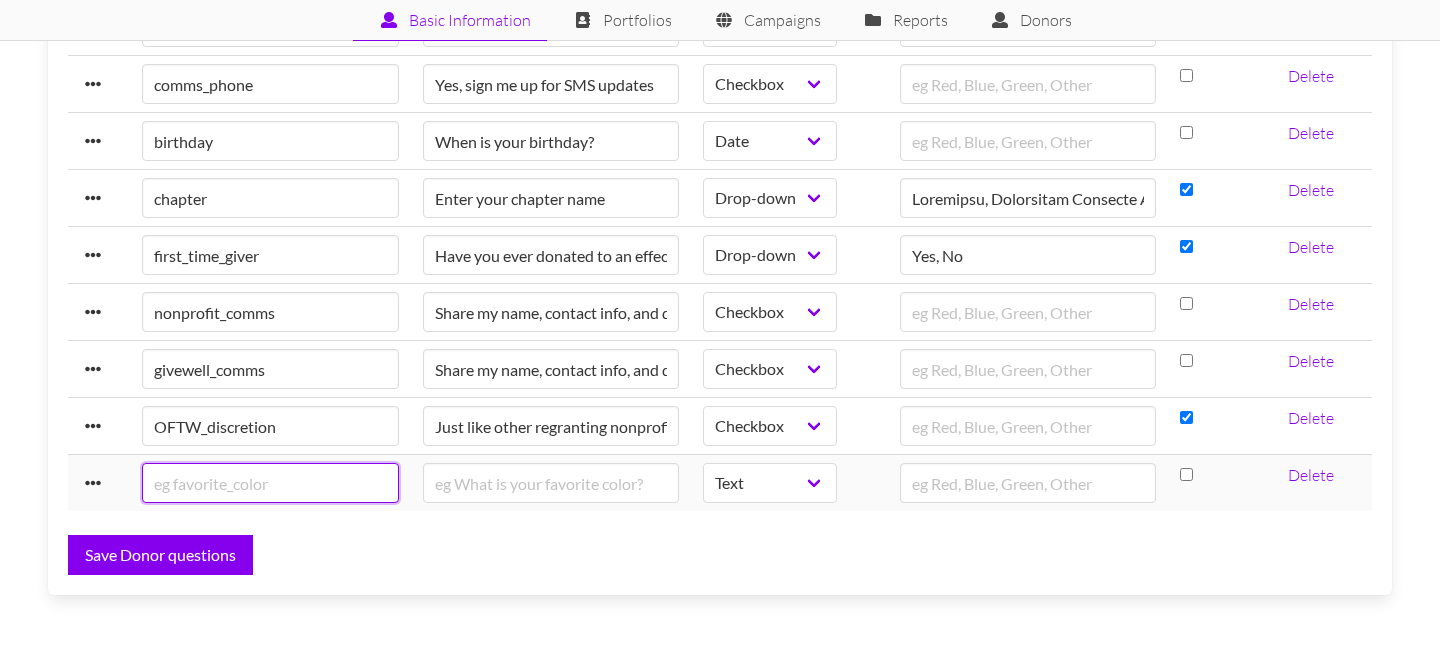 click at bounding box center [270, 483] 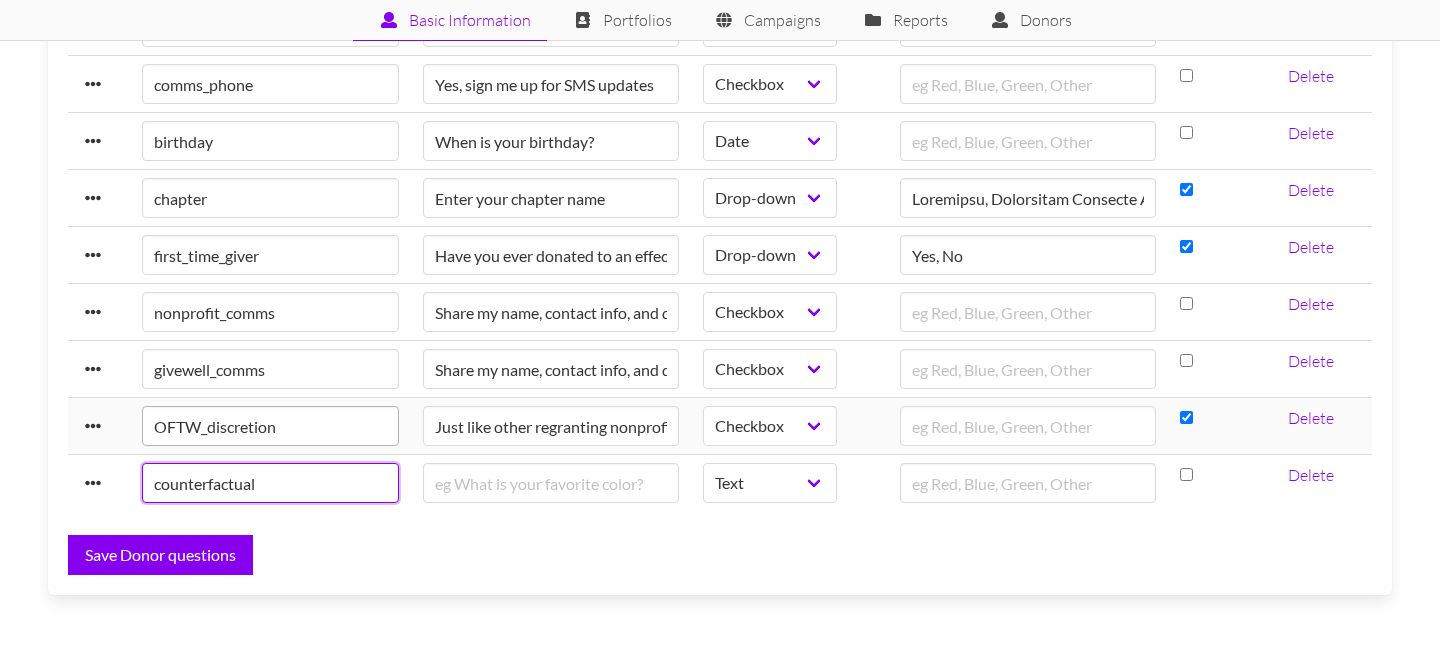 type on "counterfactual" 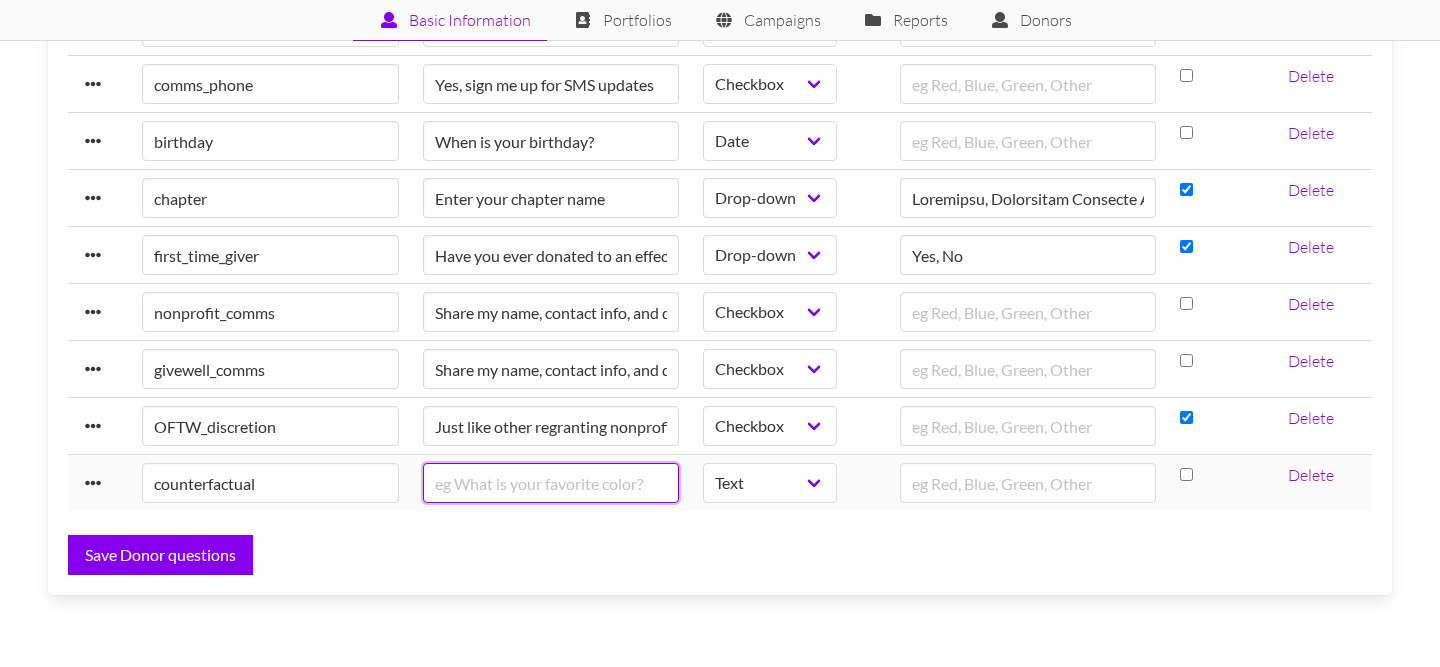 click at bounding box center (551, 483) 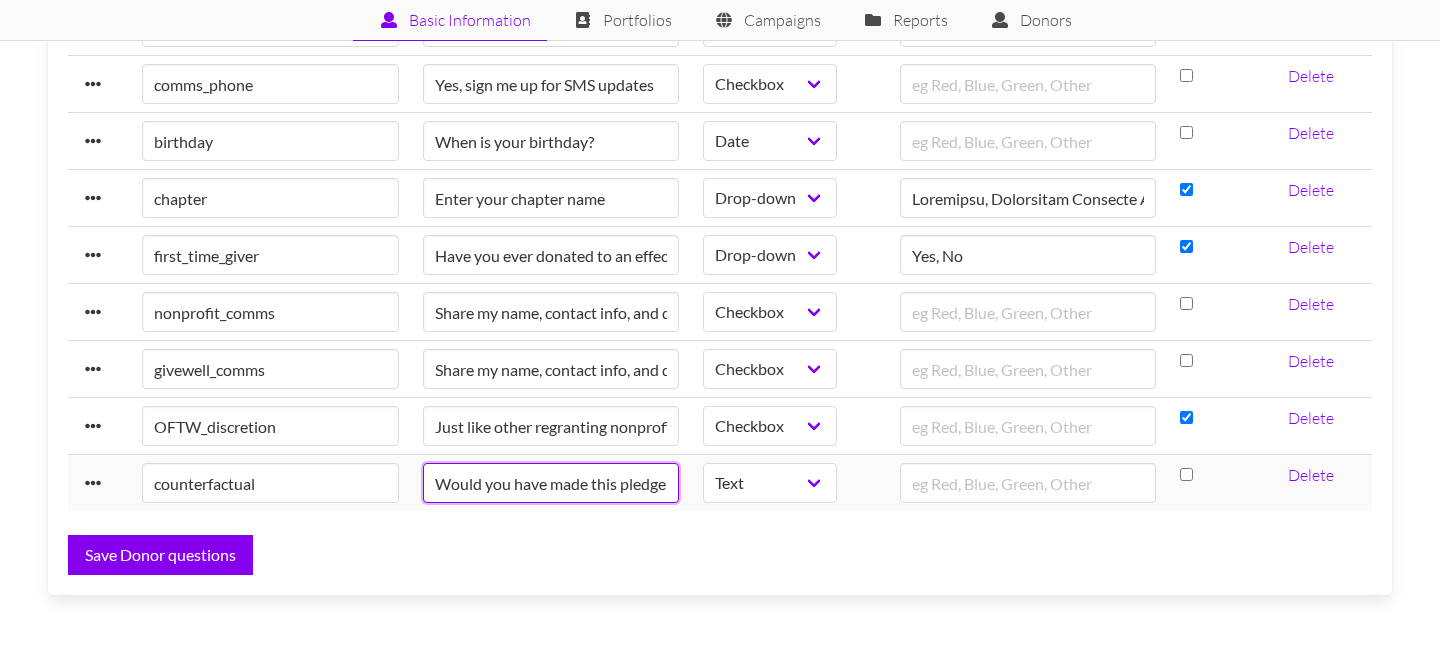 scroll, scrollTop: 0, scrollLeft: 325, axis: horizontal 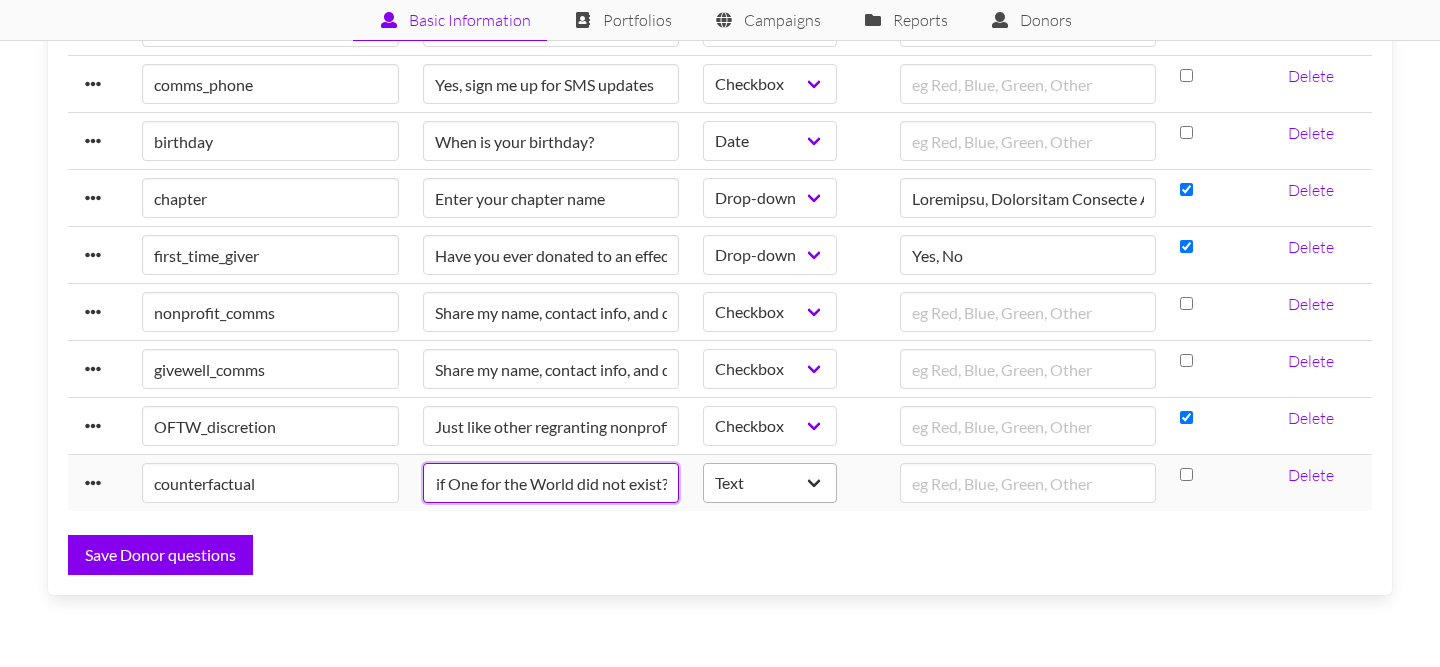 type on "Would you have made this pledge or donation if One for the World did not exist?" 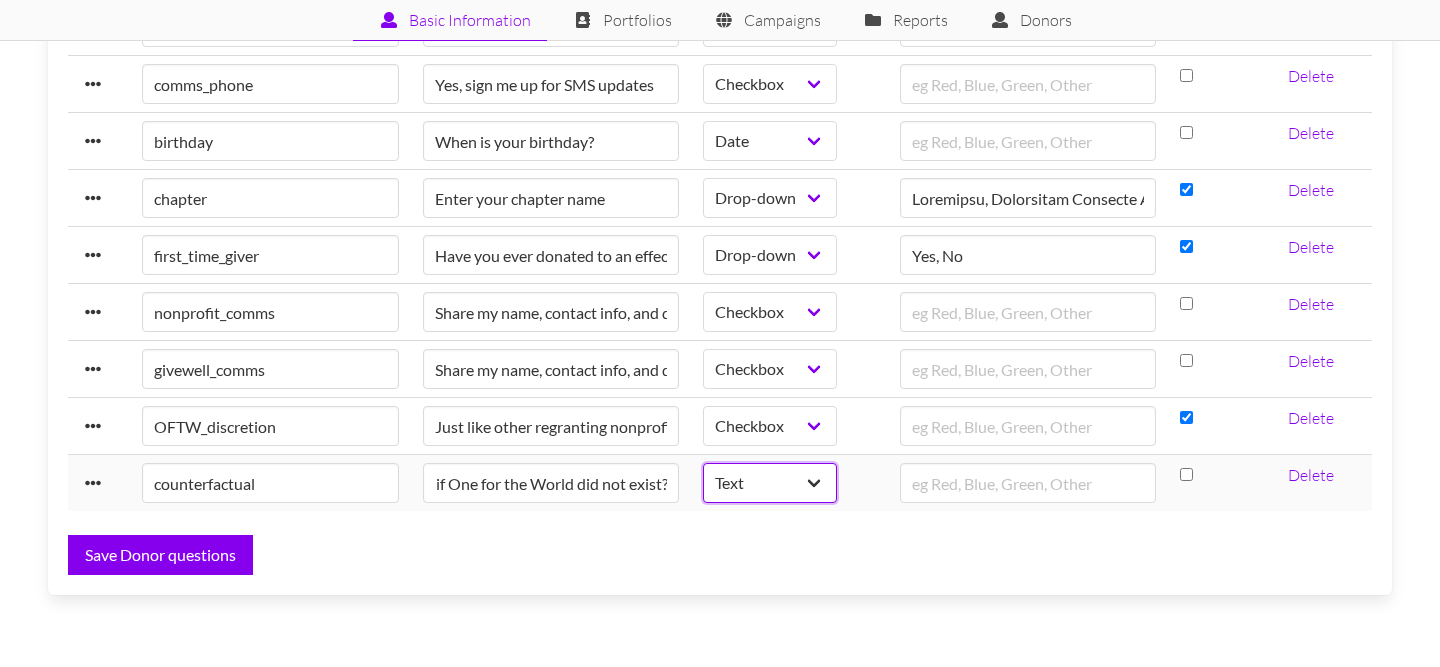 click on "Text
Drop-down
Checkbox
Static Text
Date" at bounding box center [770, 483] 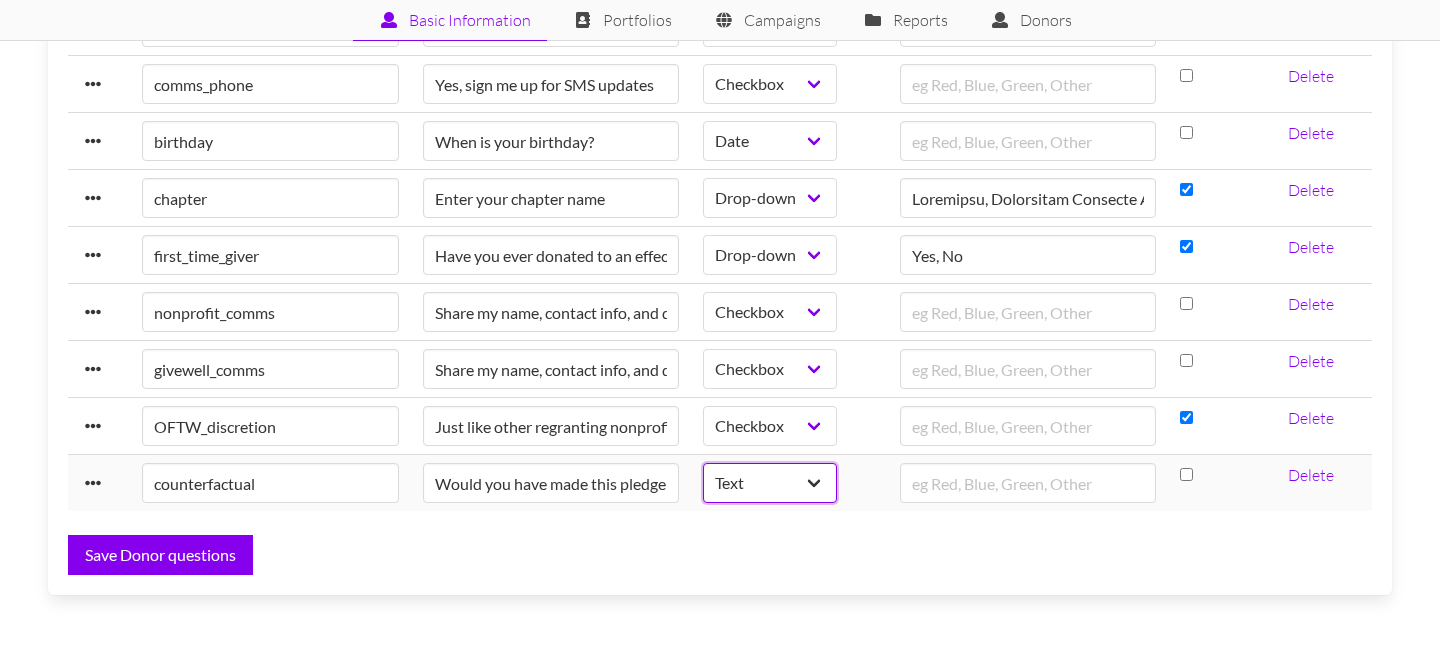 select on "select" 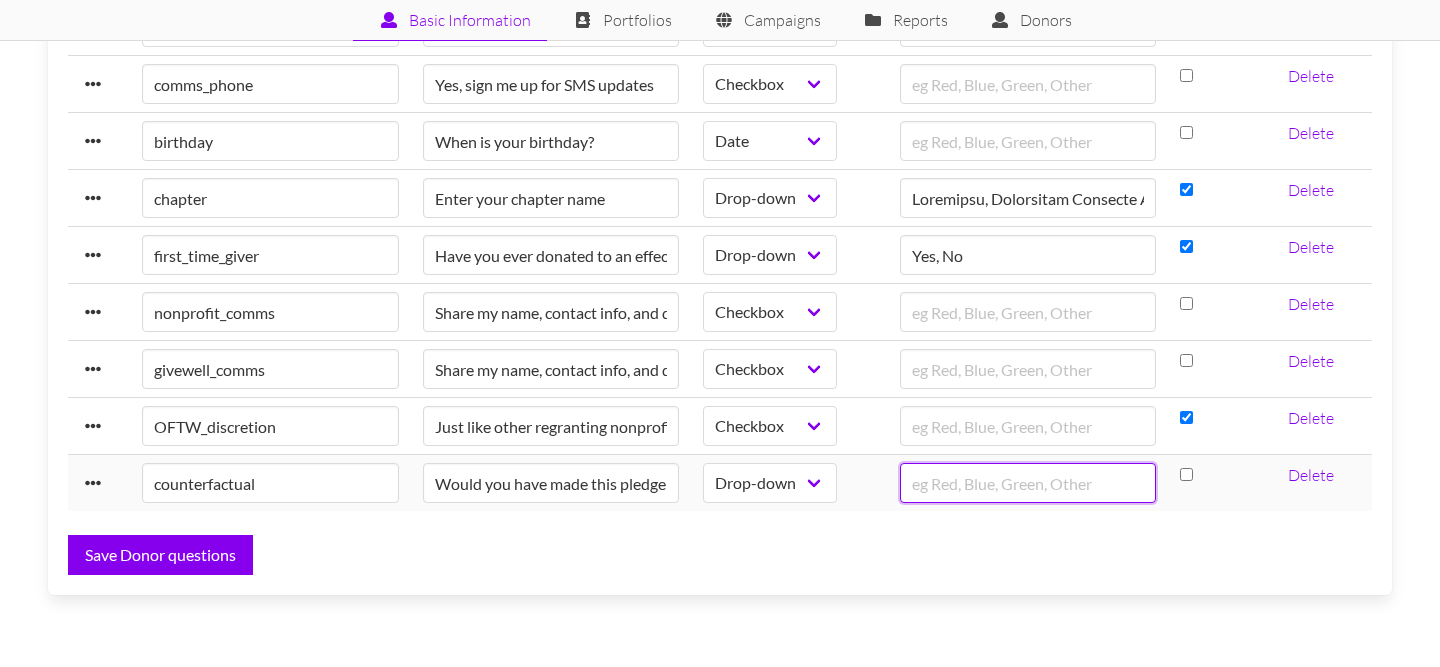 click at bounding box center (1028, 483) 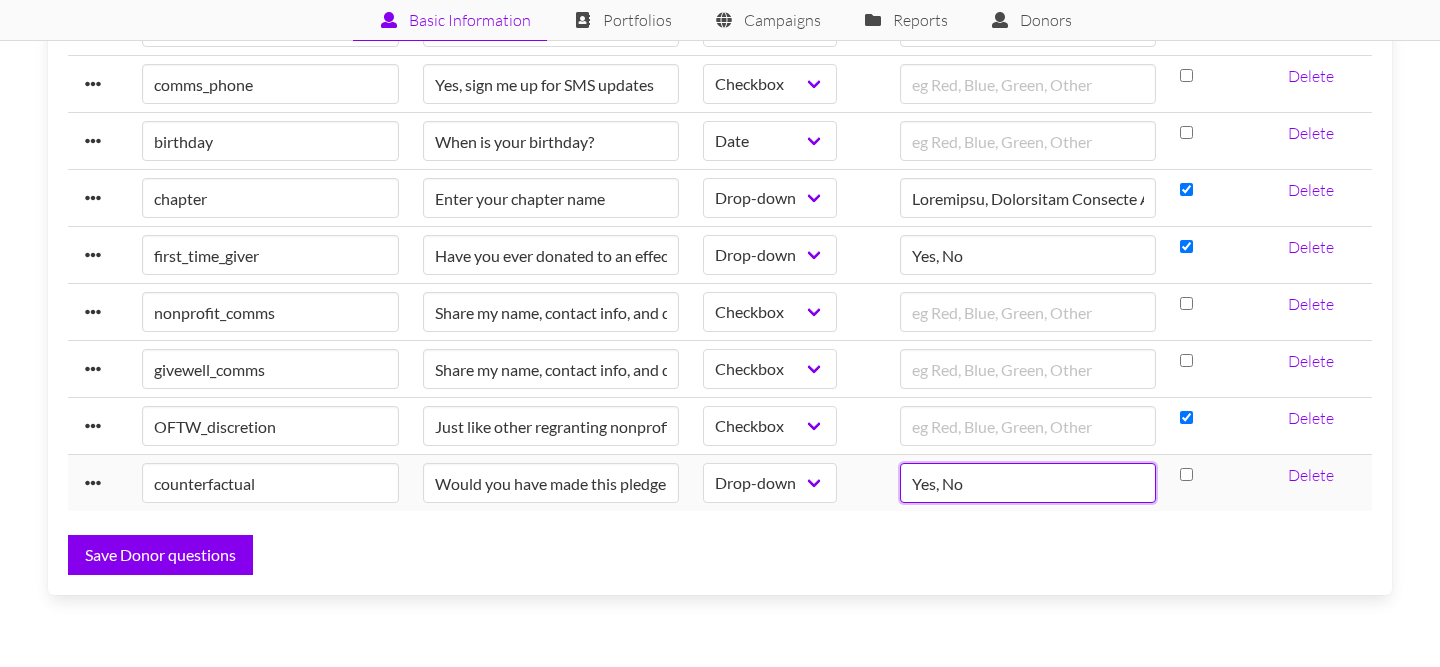 type on "Yes, No" 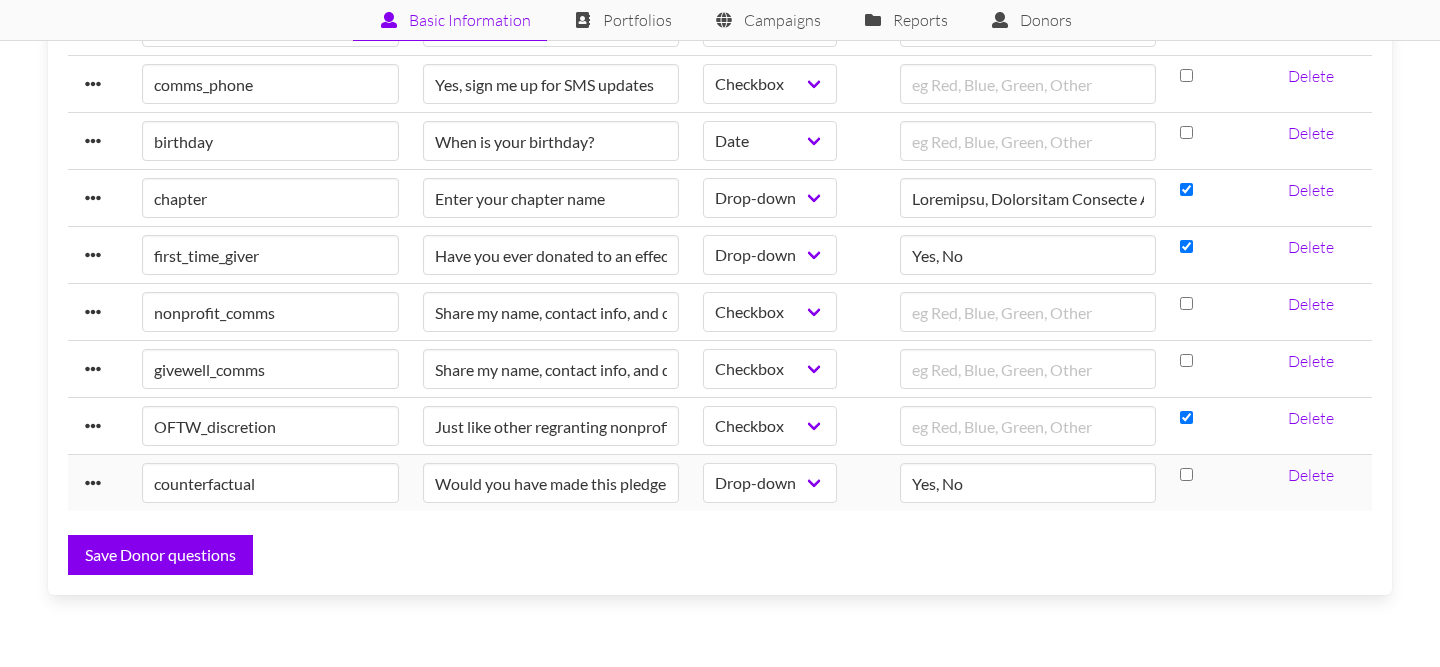 click at bounding box center (1186, 474) 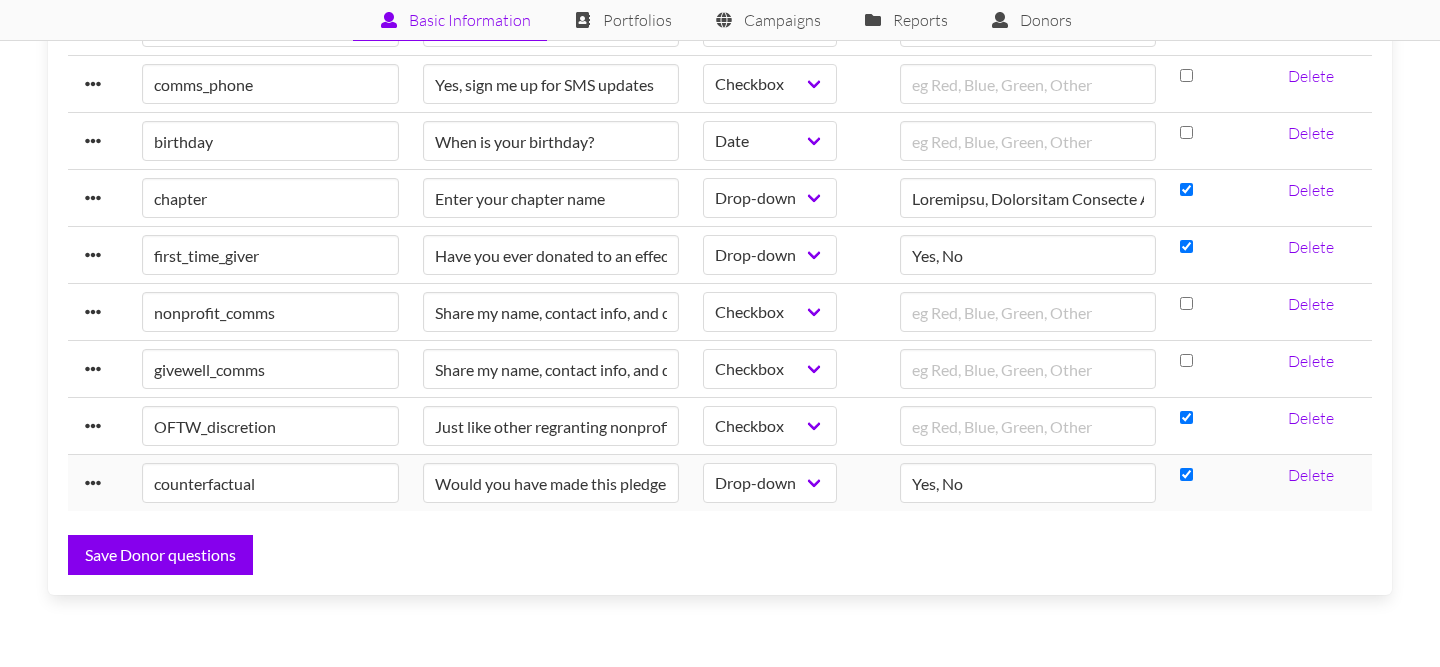 select on "select" 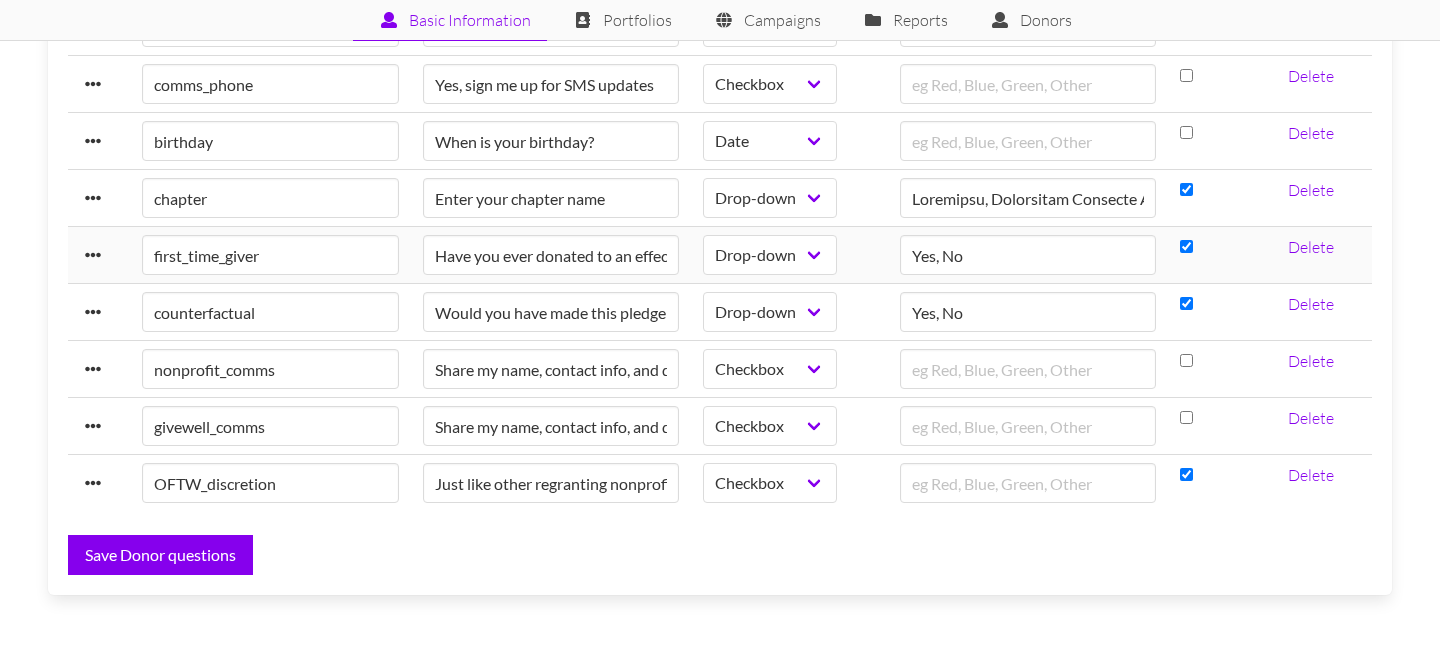 click on "Text
Drop-down
Checkbox
Static Text
Date" at bounding box center (789, 255) 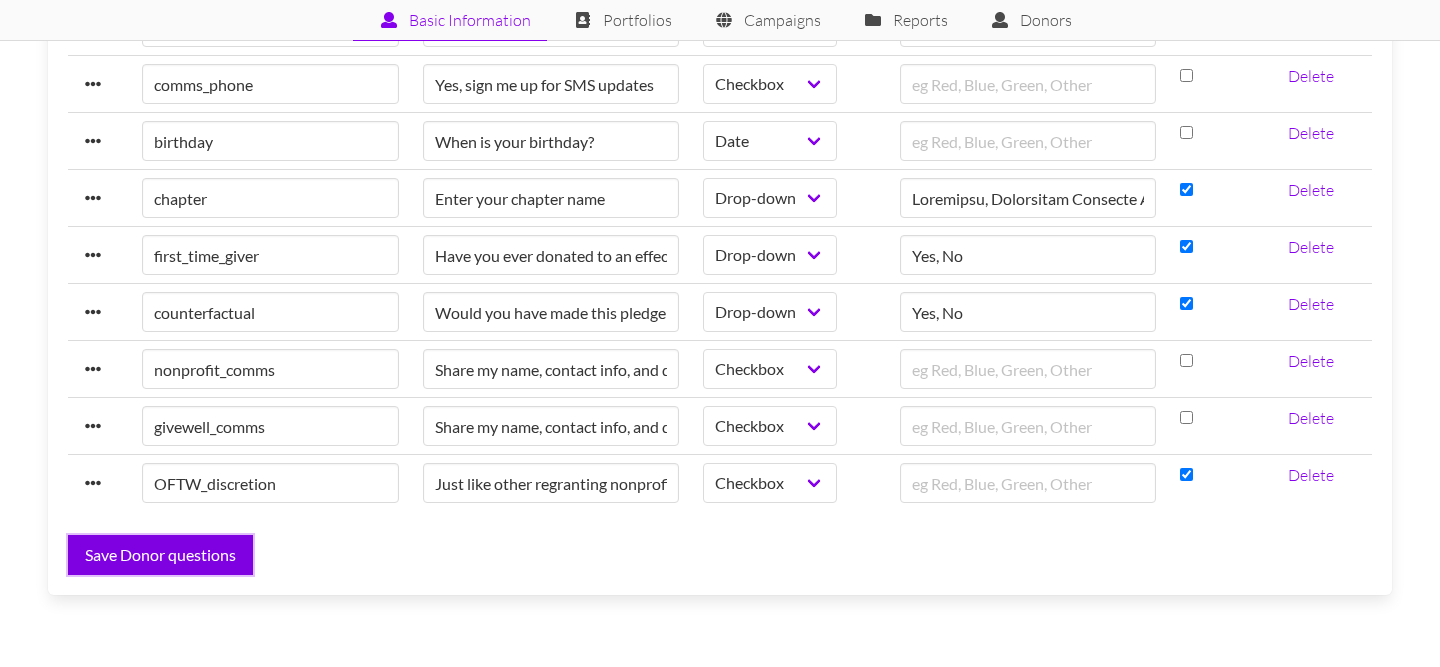 click on "Save Donor questions" at bounding box center (160, 555) 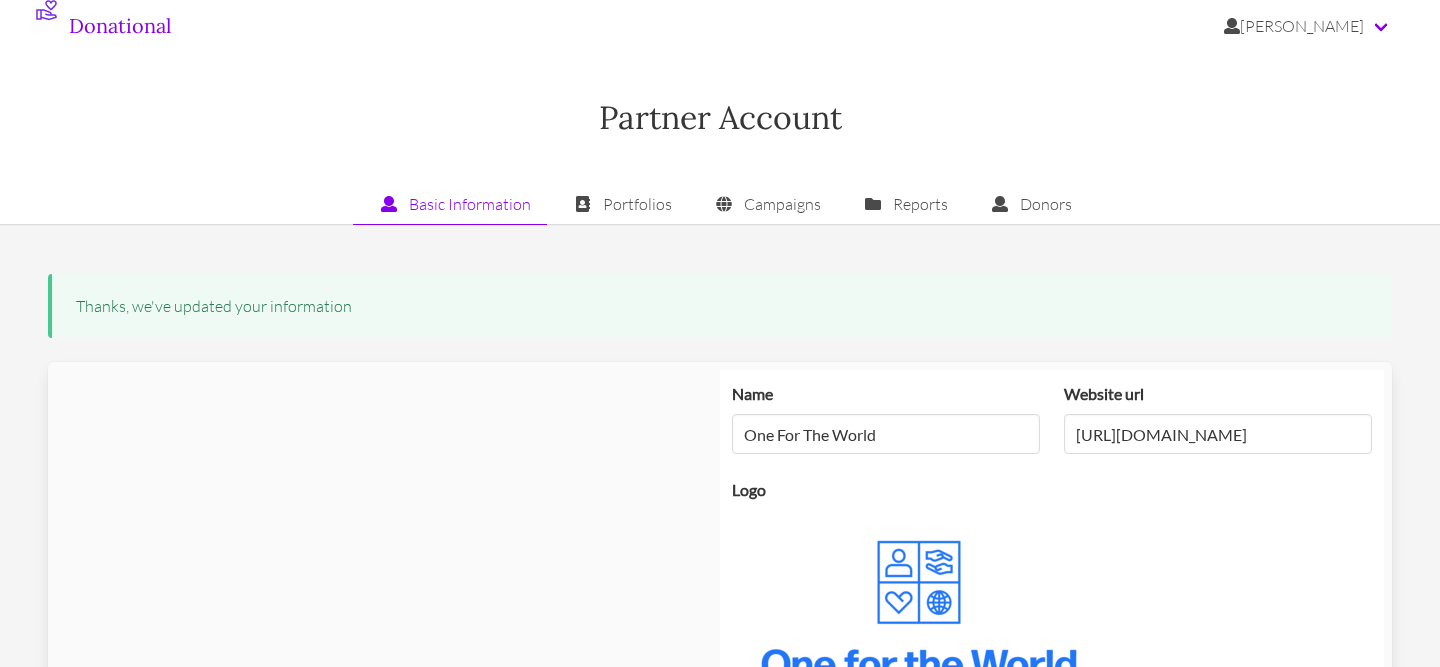 scroll, scrollTop: 0, scrollLeft: 0, axis: both 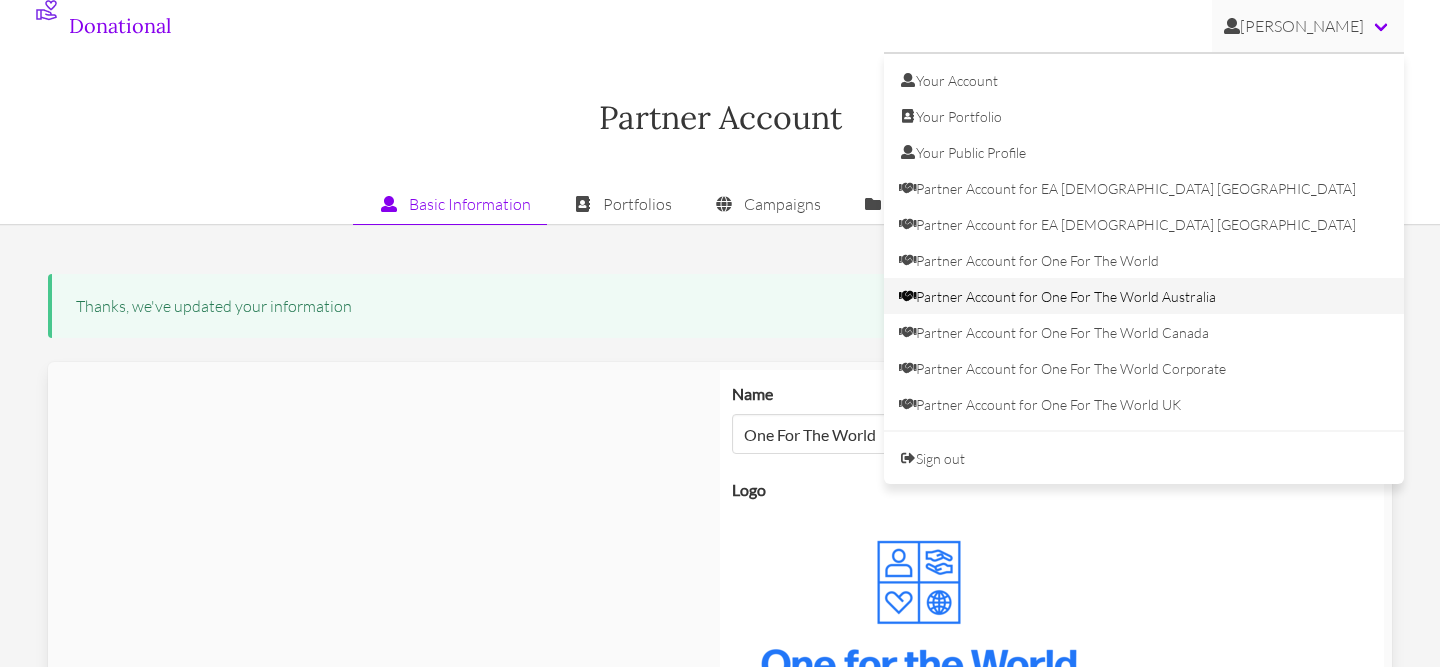 click on "Partner Account for One For The World Australia" at bounding box center [1144, 296] 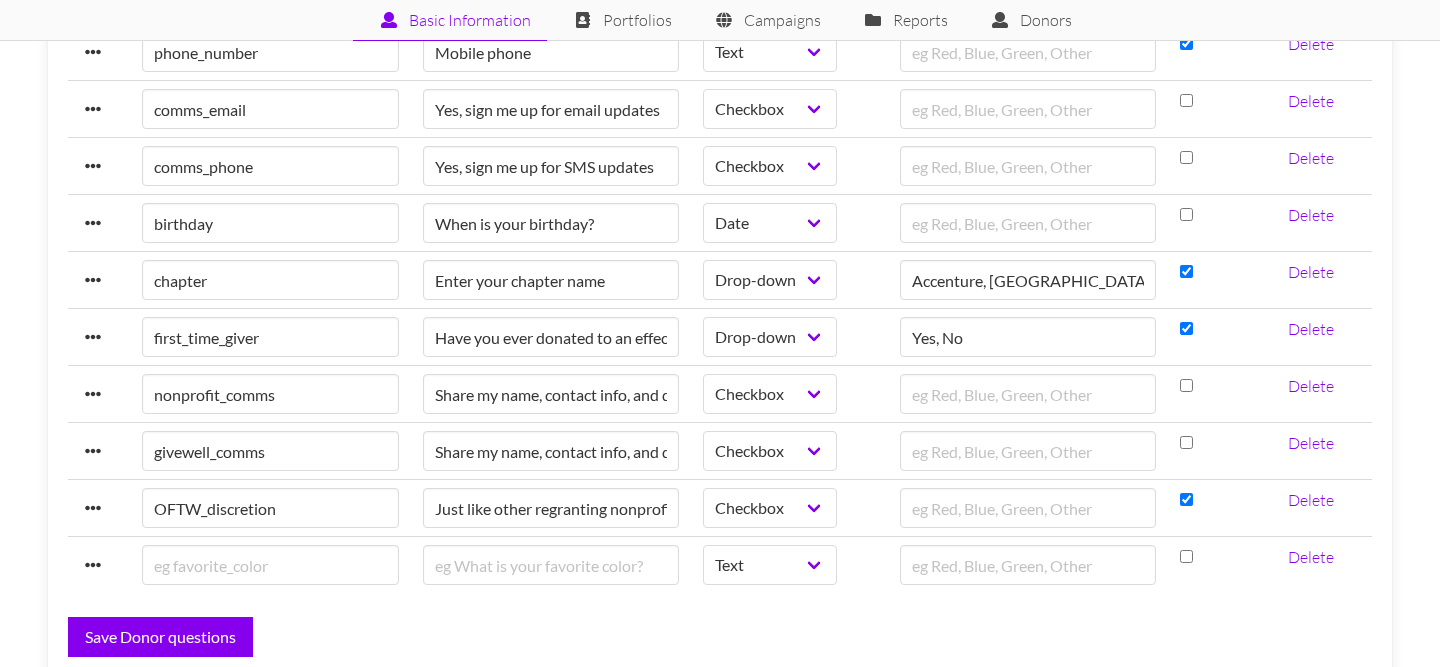 scroll, scrollTop: 2055, scrollLeft: 0, axis: vertical 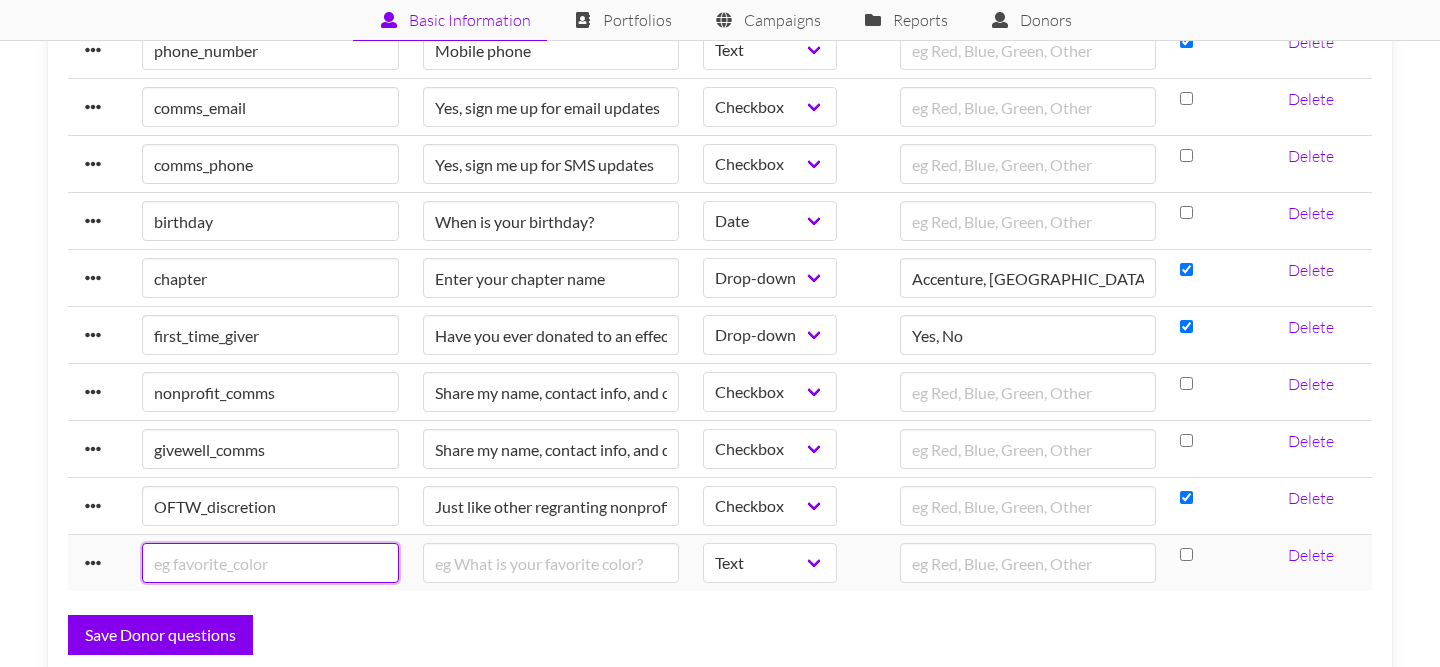 click at bounding box center (270, 563) 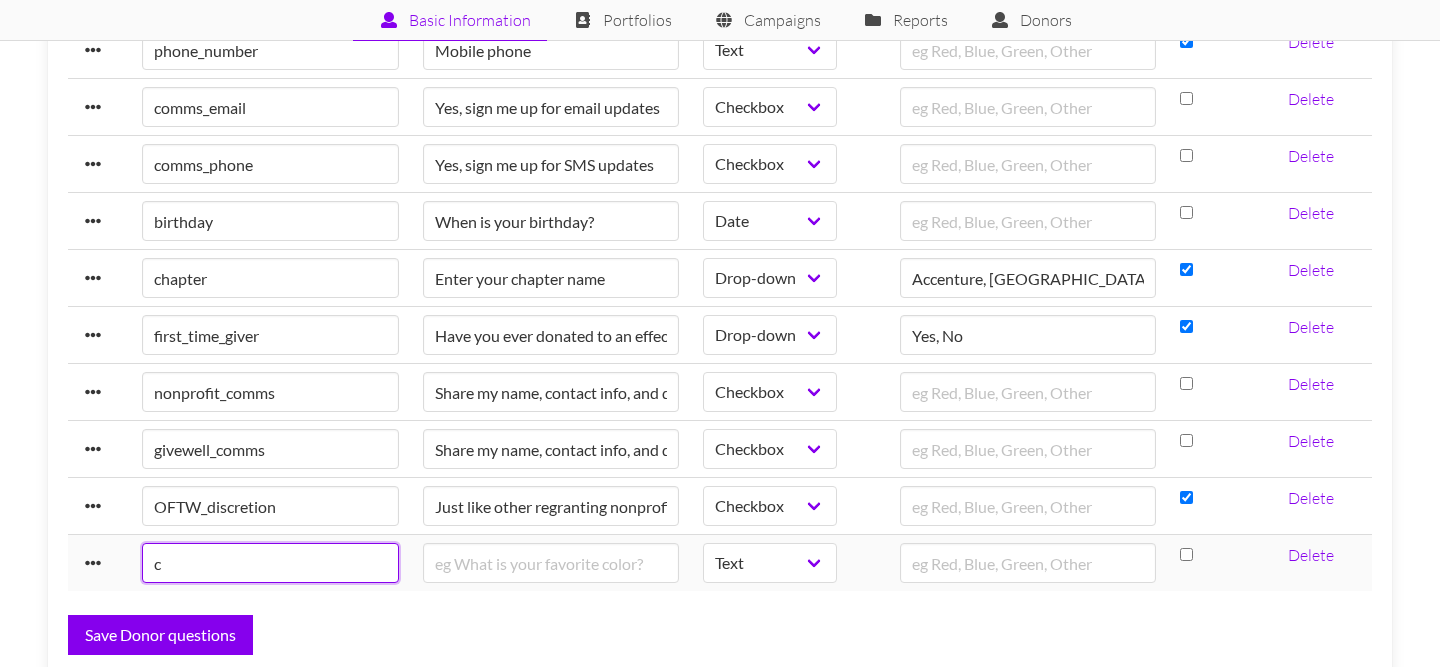 type on "counterfactual" 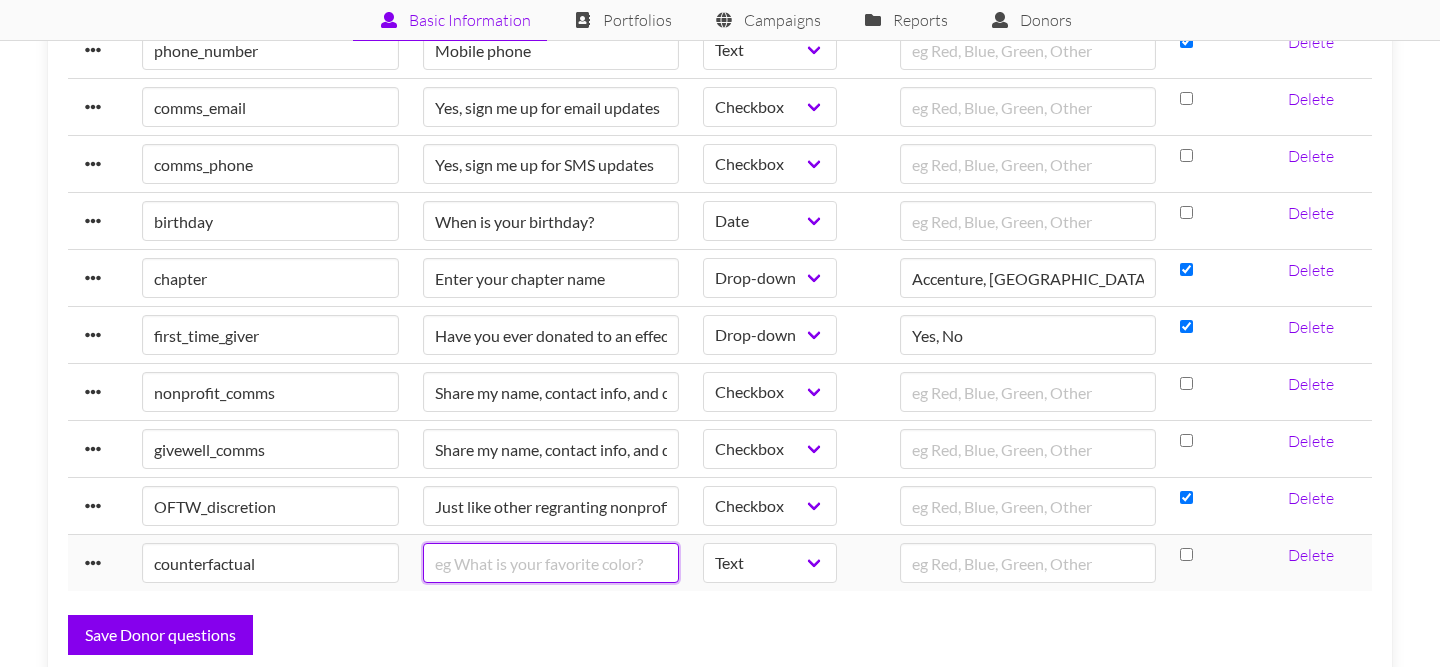 click at bounding box center (551, 563) 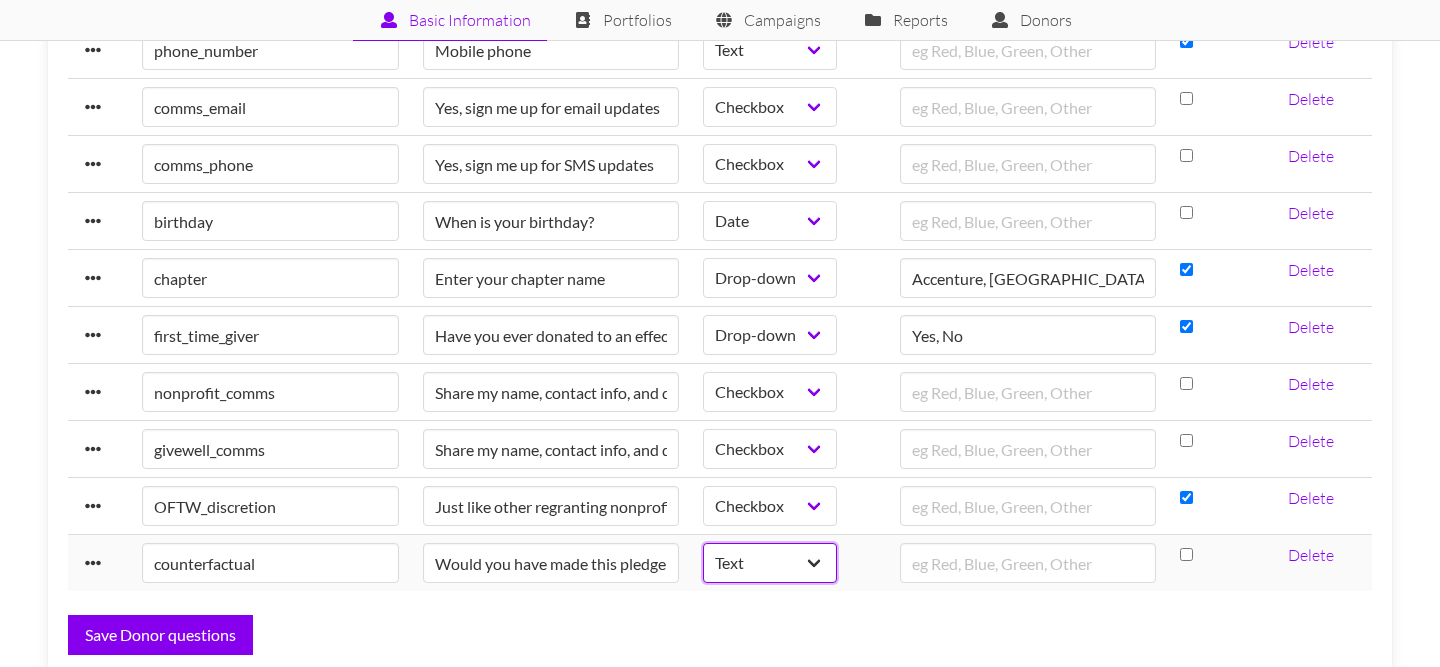 click on "Text
Drop-down
Checkbox
Static Text
Date" at bounding box center [770, 563] 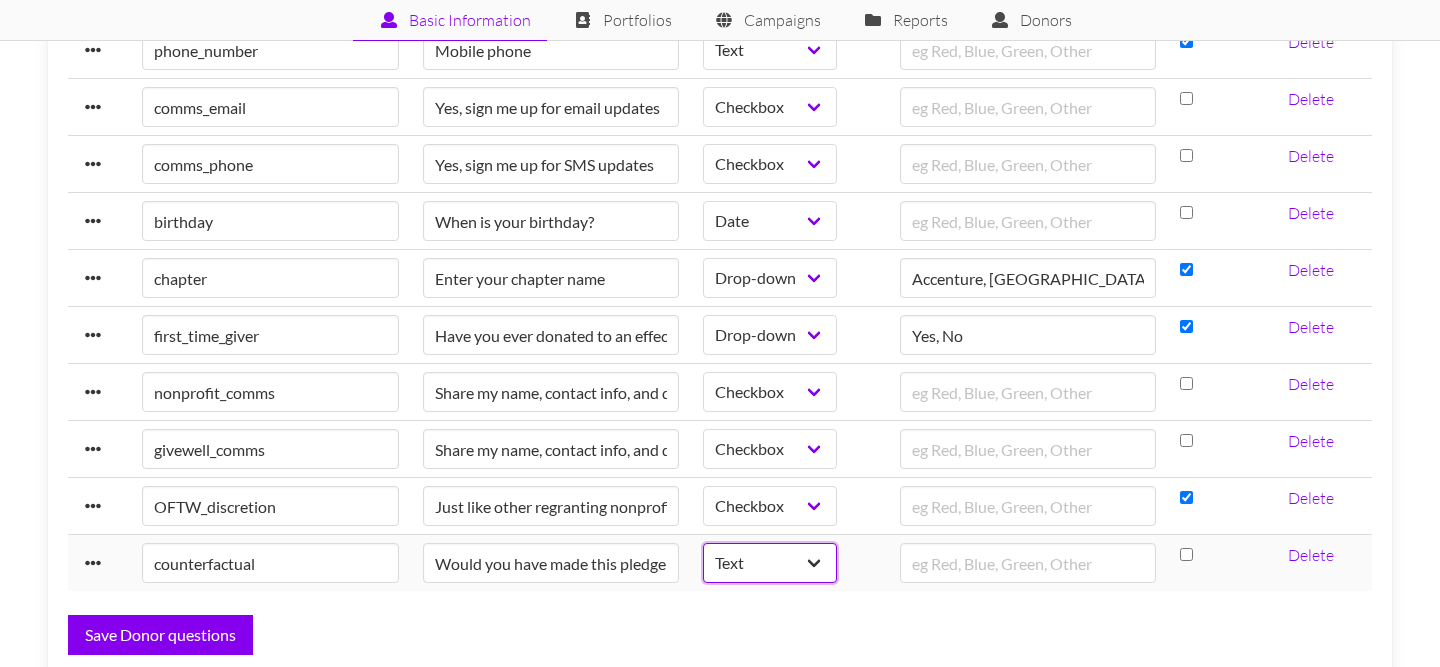 select on "select" 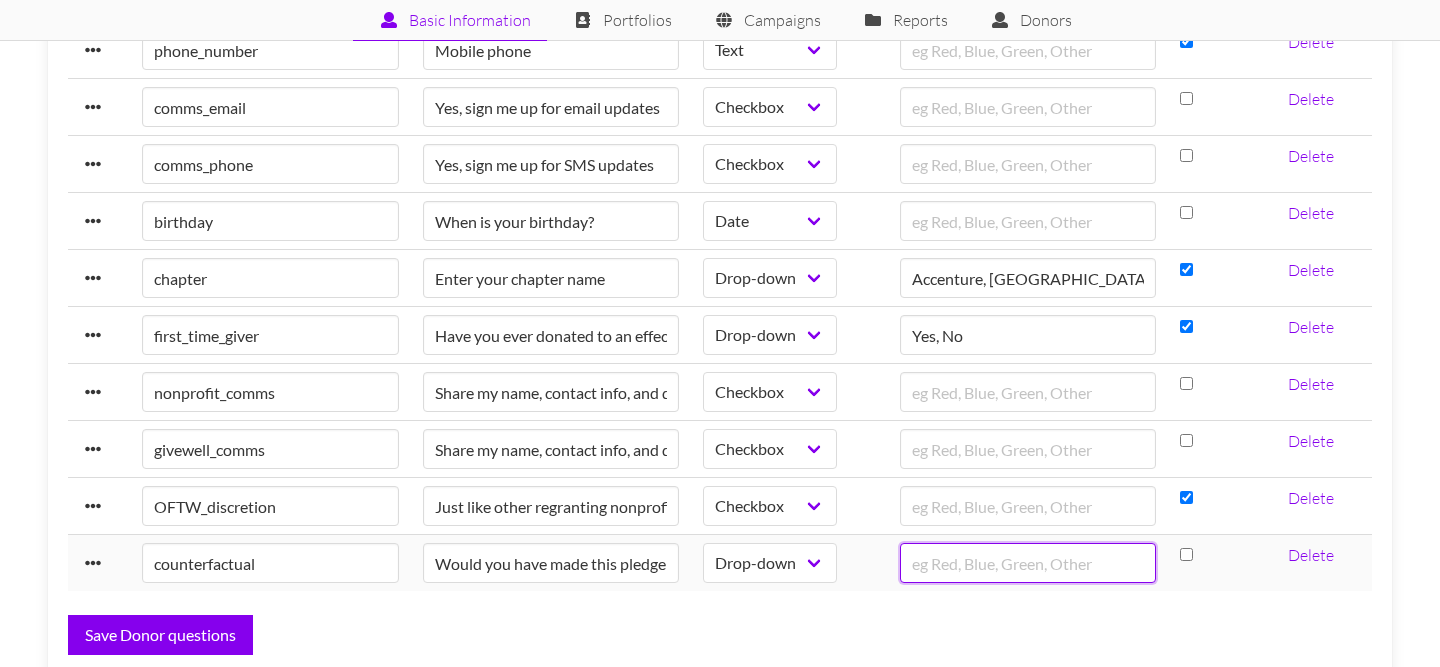 click at bounding box center [1028, 563] 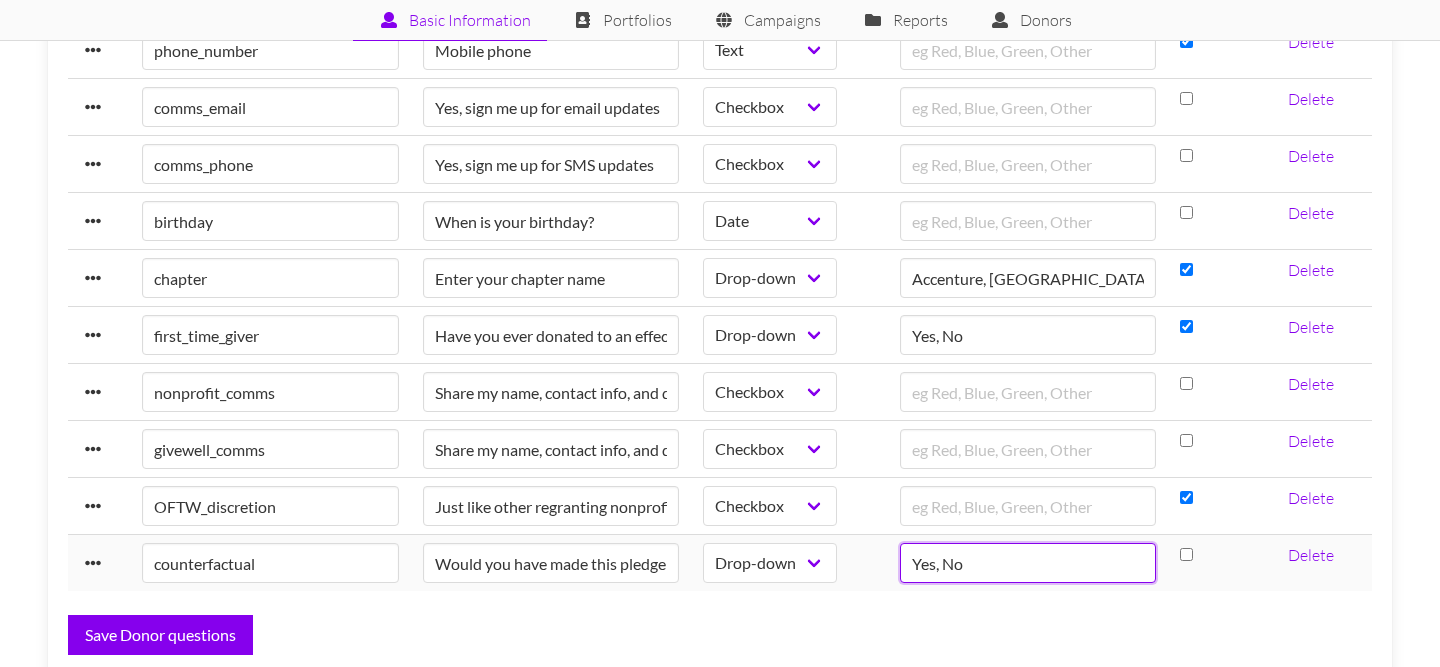 type on "Yes, No" 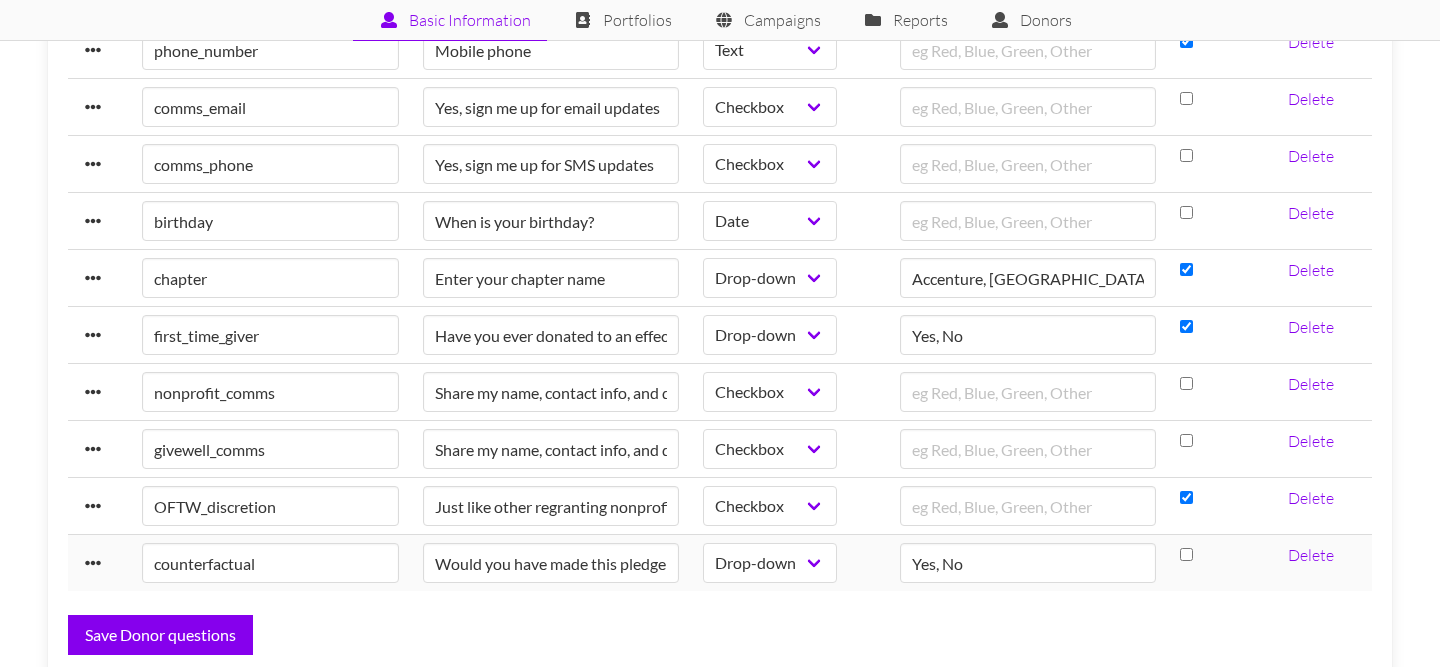 click at bounding box center [1186, 554] 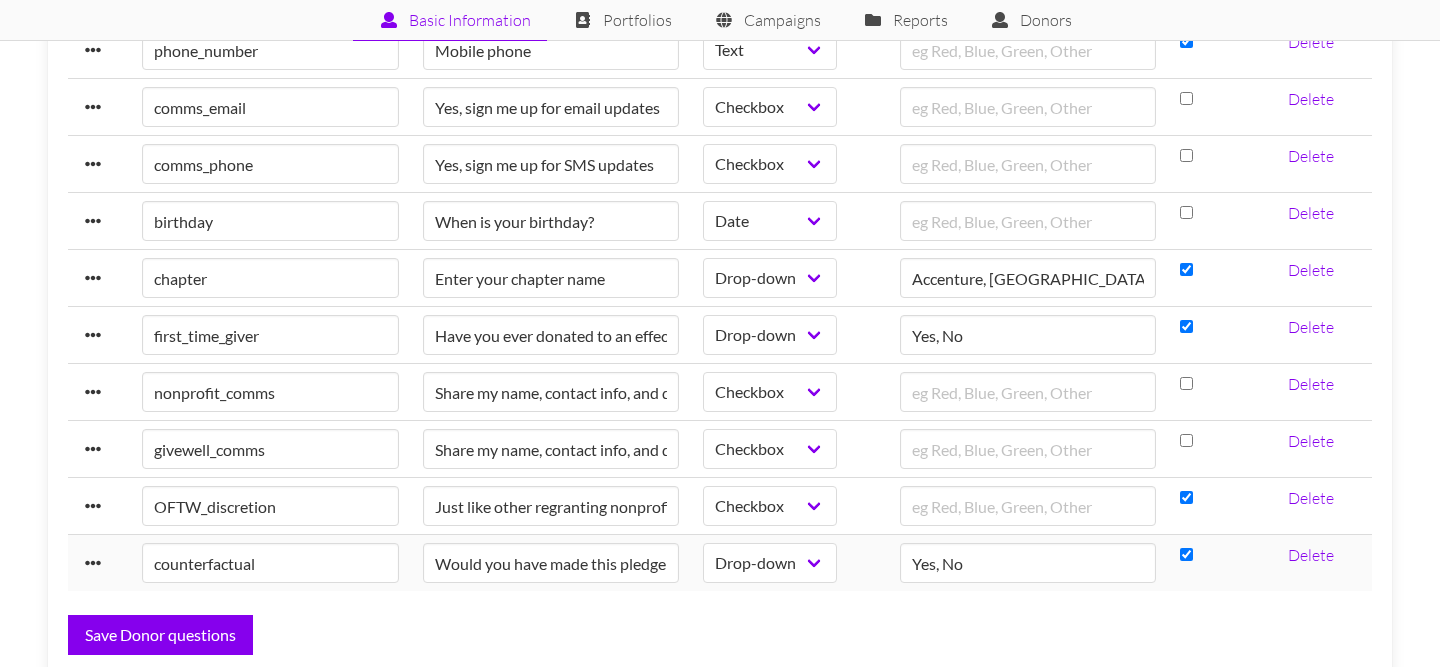 select on "select" 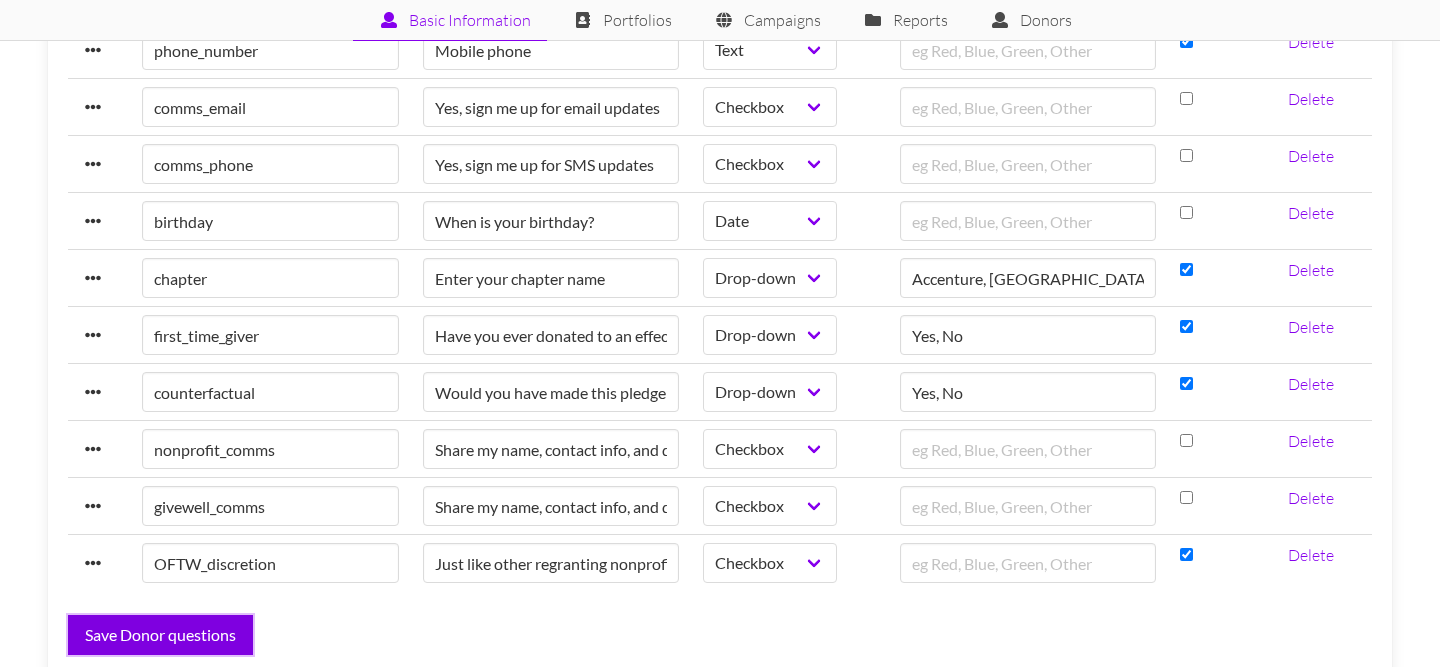 click on "Save Donor questions" at bounding box center [160, 635] 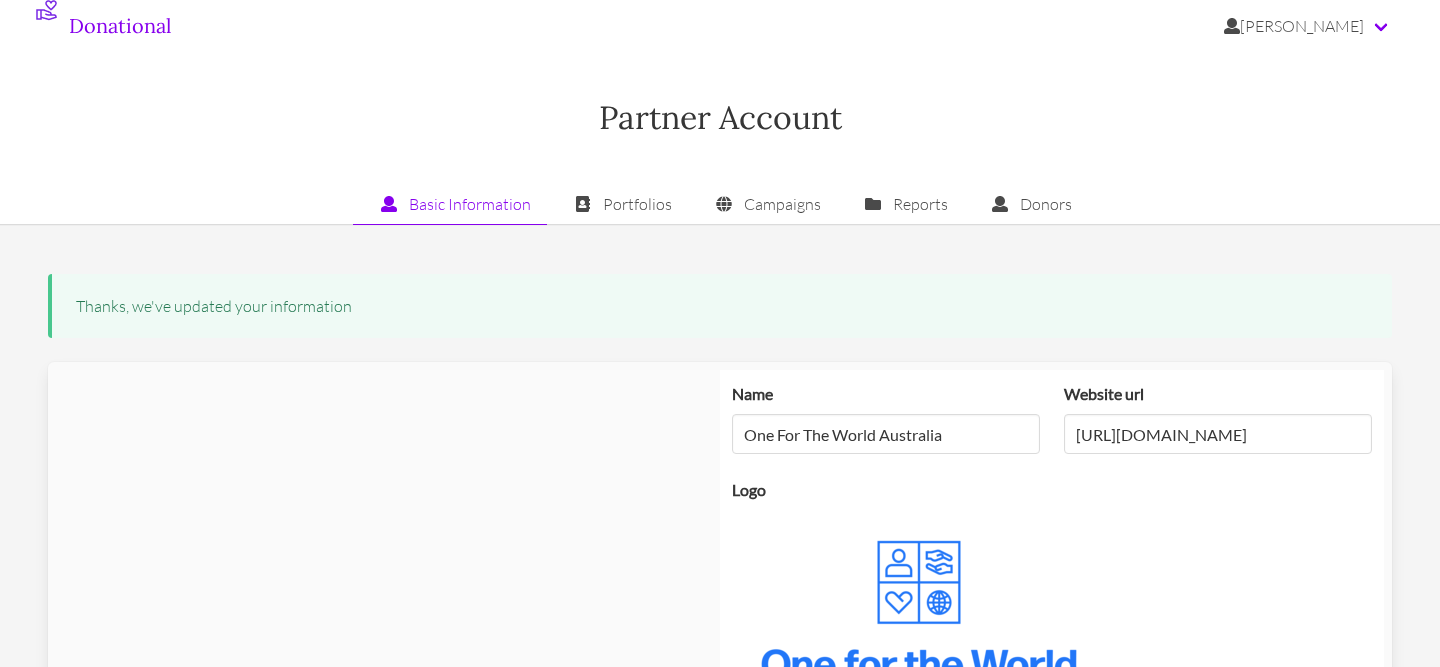 scroll, scrollTop: 0, scrollLeft: 0, axis: both 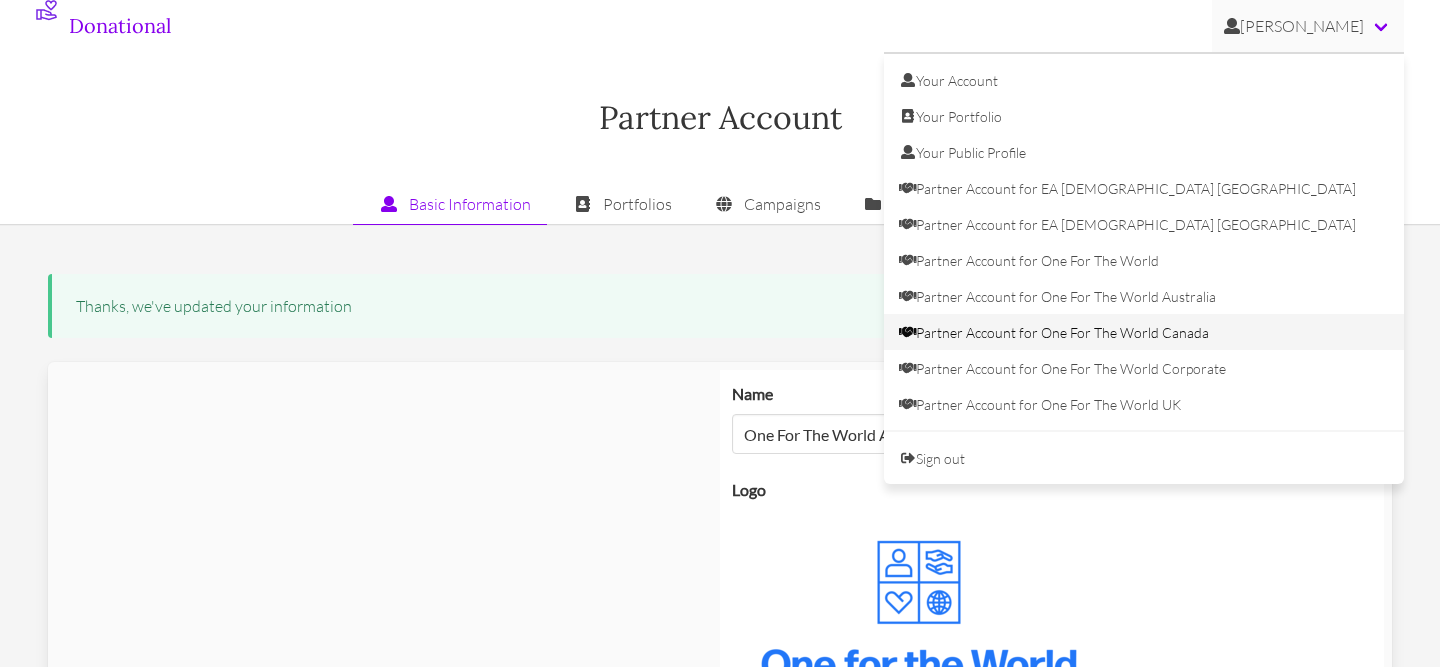 click on "Partner Account for One For The World Canada" at bounding box center (1144, 332) 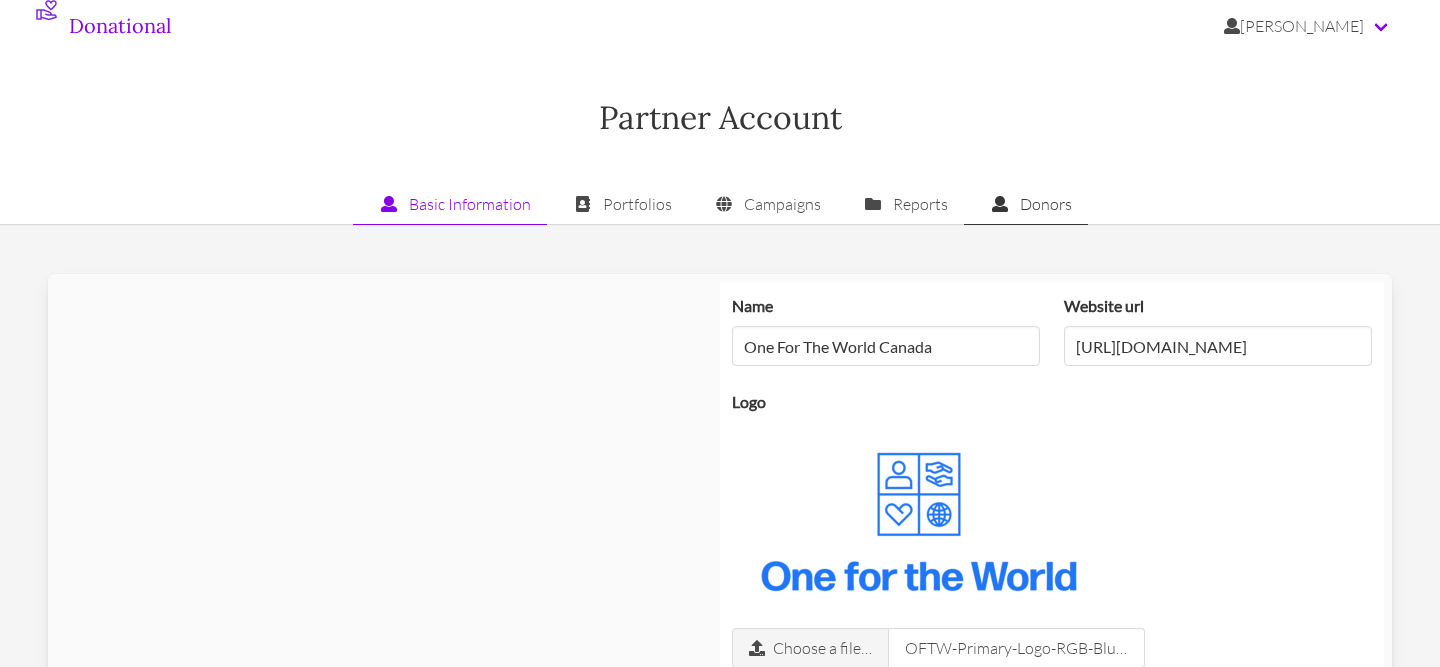 click on "Donors" at bounding box center (1026, 204) 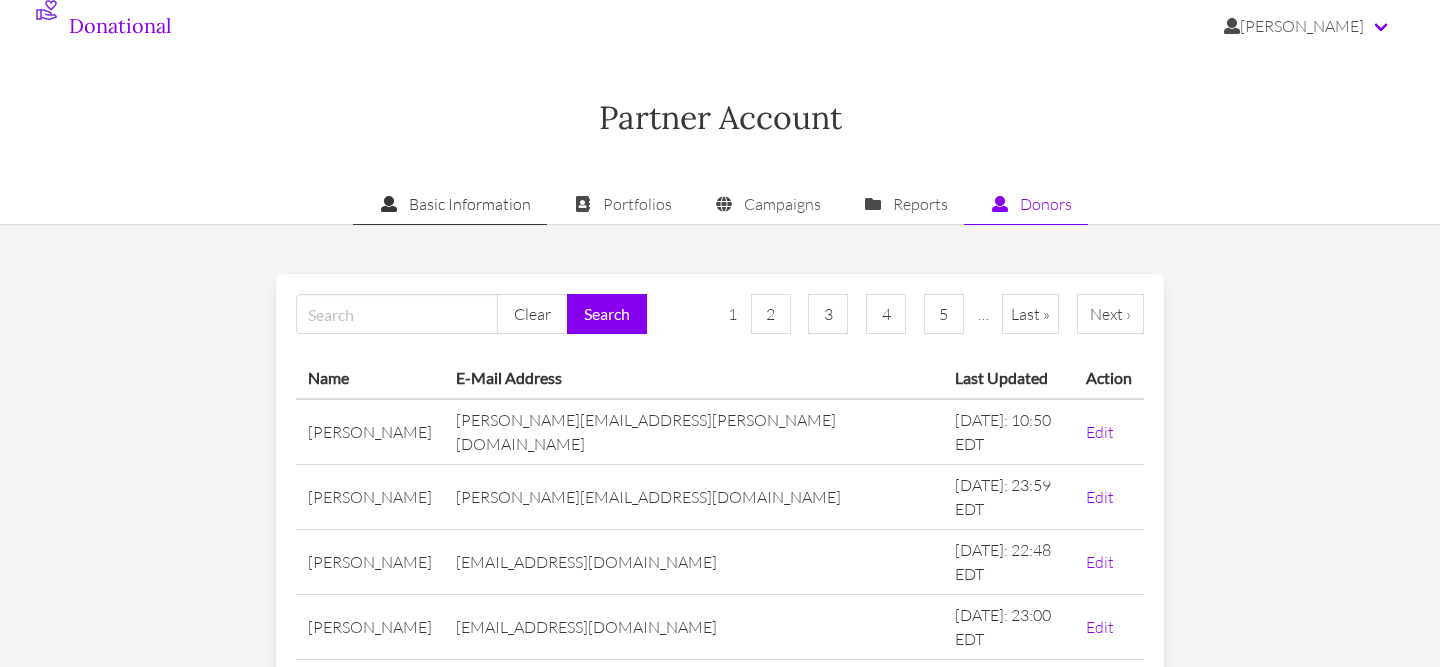 click on "Basic Information" at bounding box center (450, 204) 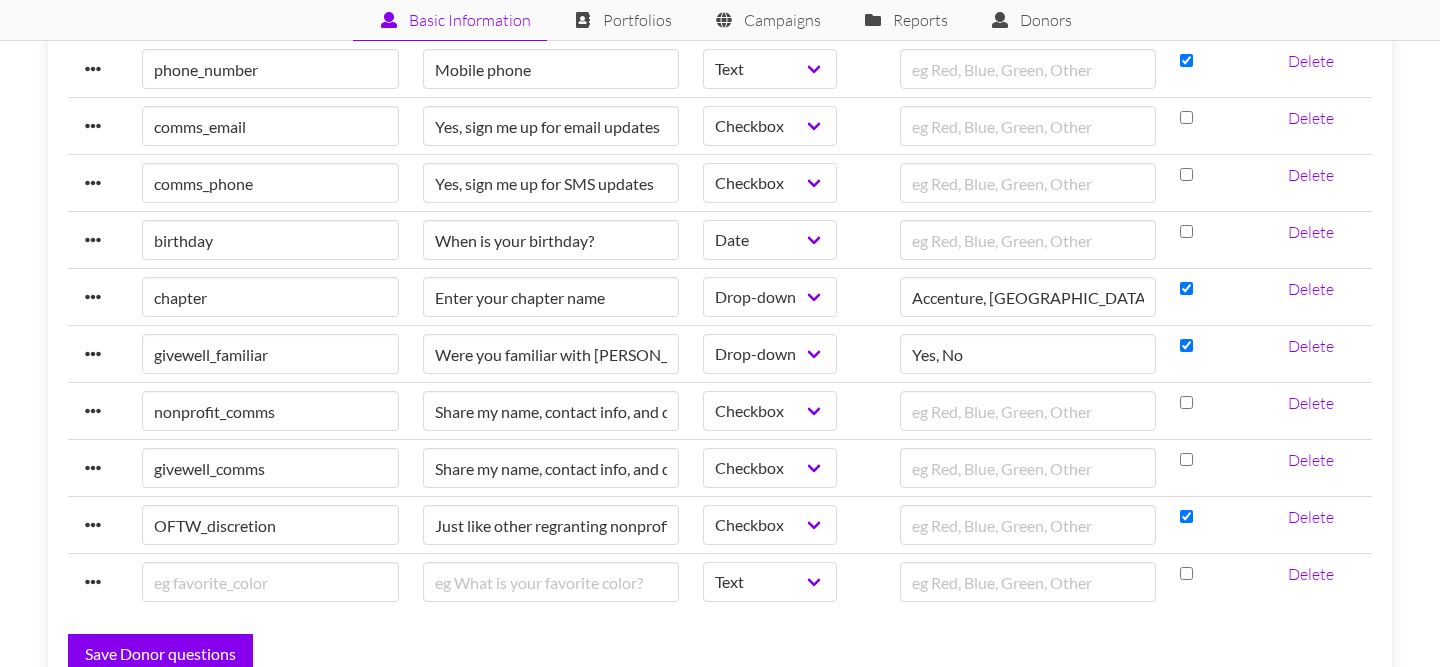 scroll, scrollTop: 2135, scrollLeft: 0, axis: vertical 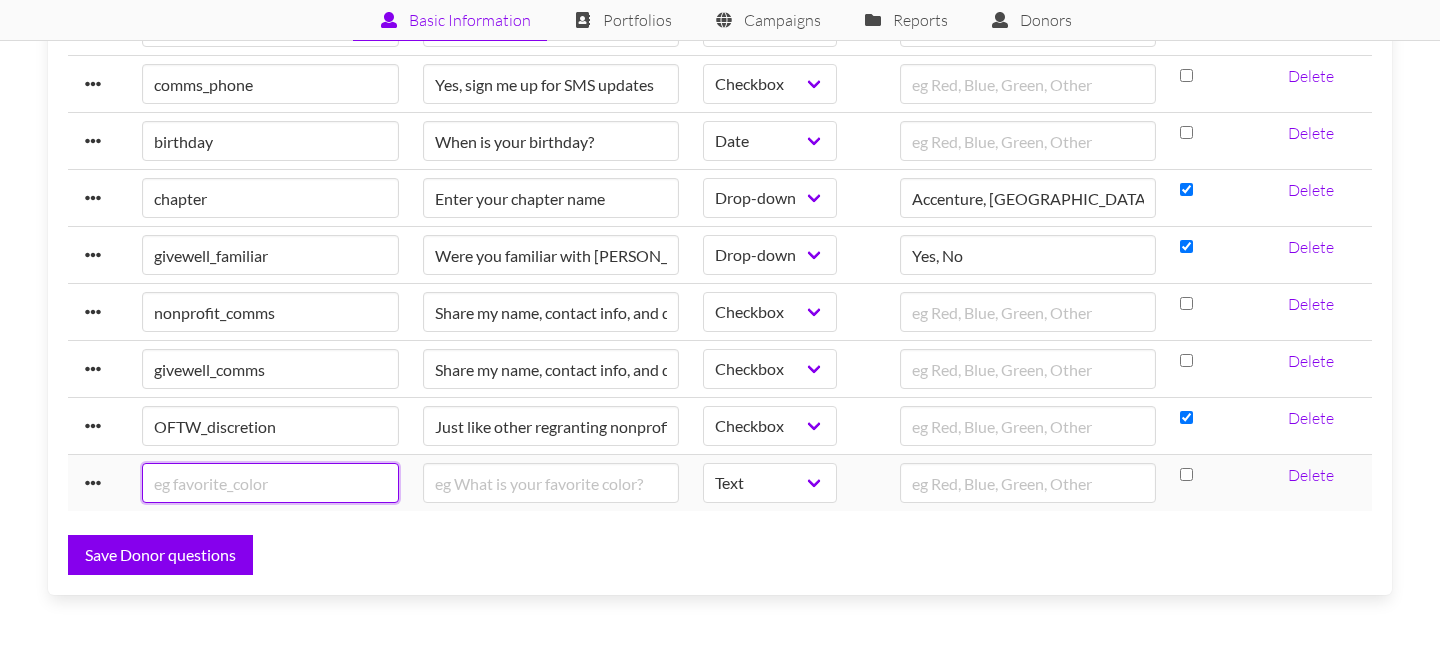 click at bounding box center (270, 483) 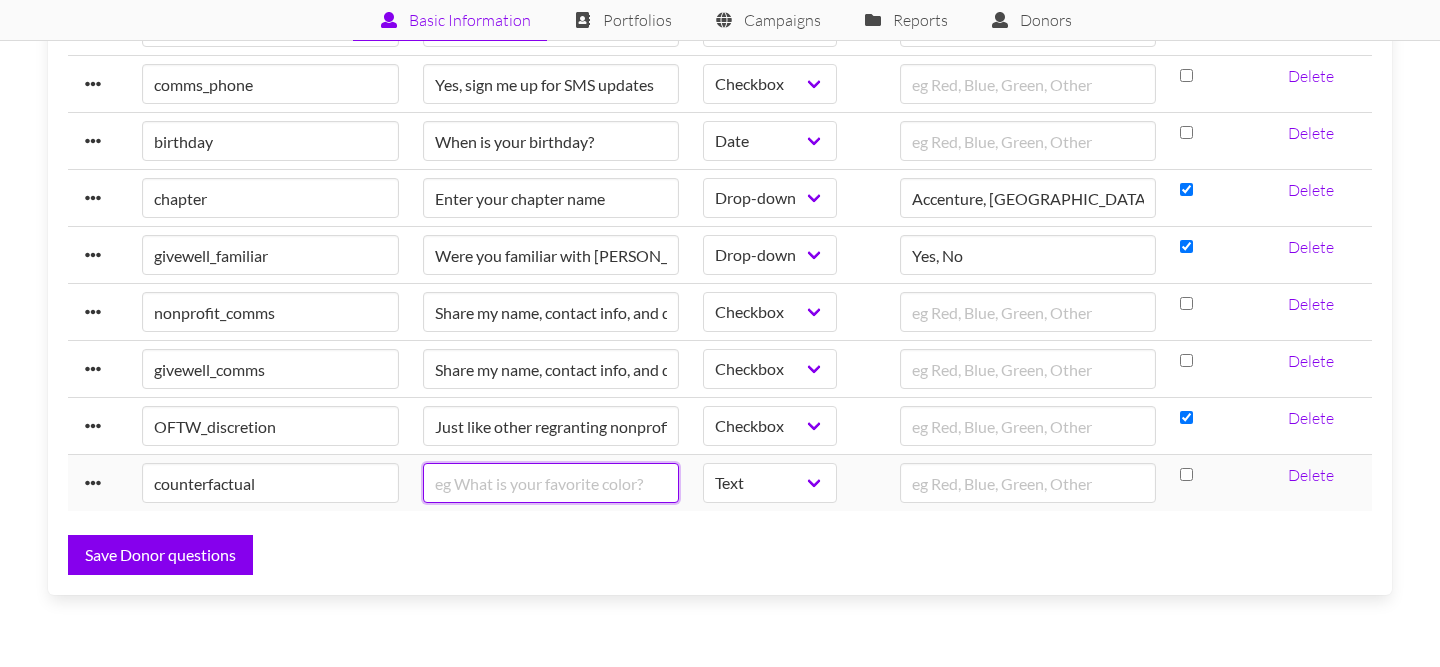 click at bounding box center (551, 483) 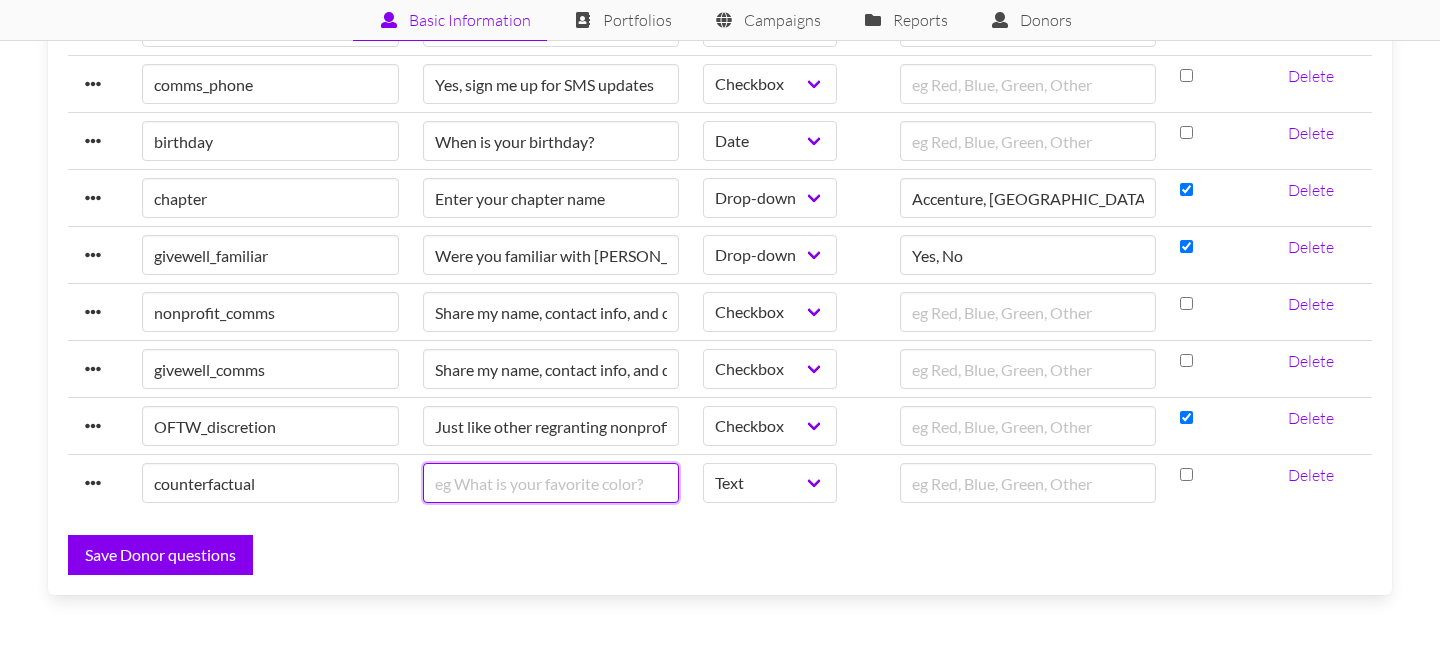 type on "Would you have made this pledge or donation if One for the World did not exist?" 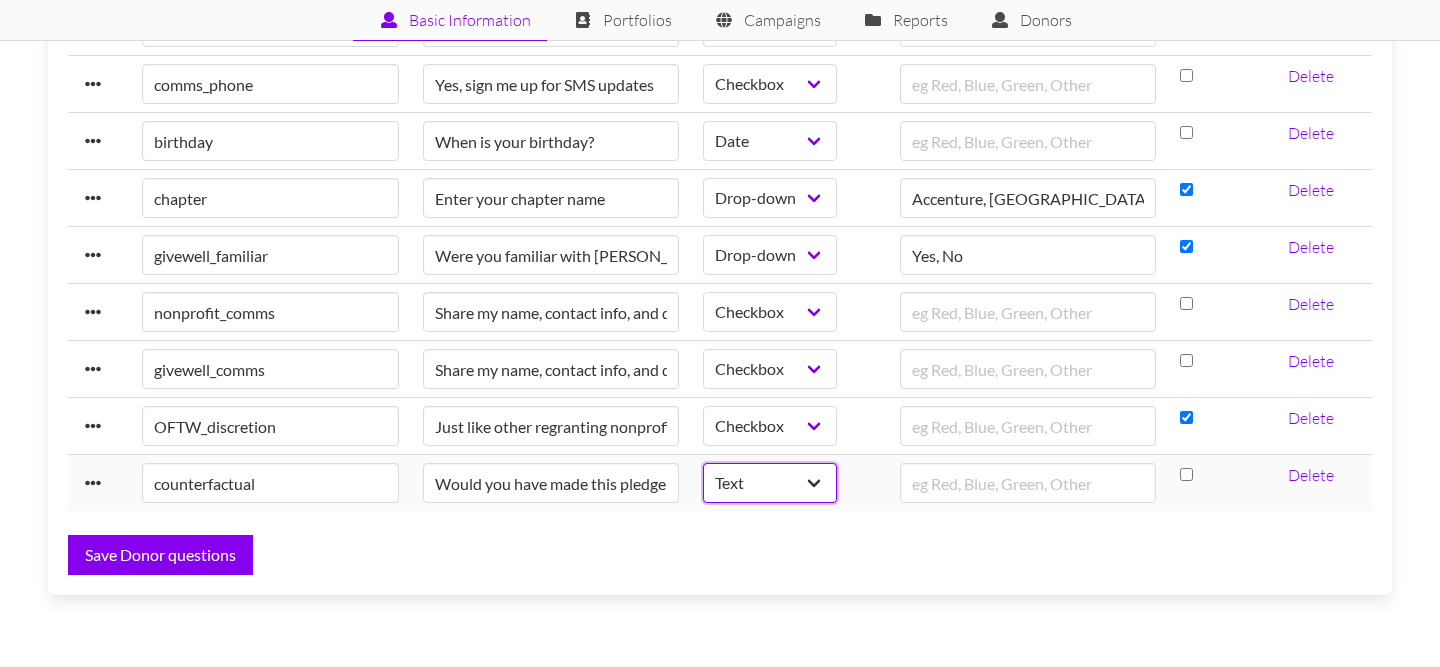 click on "Text
Drop-down
Checkbox
Static Text
Date" at bounding box center [770, 483] 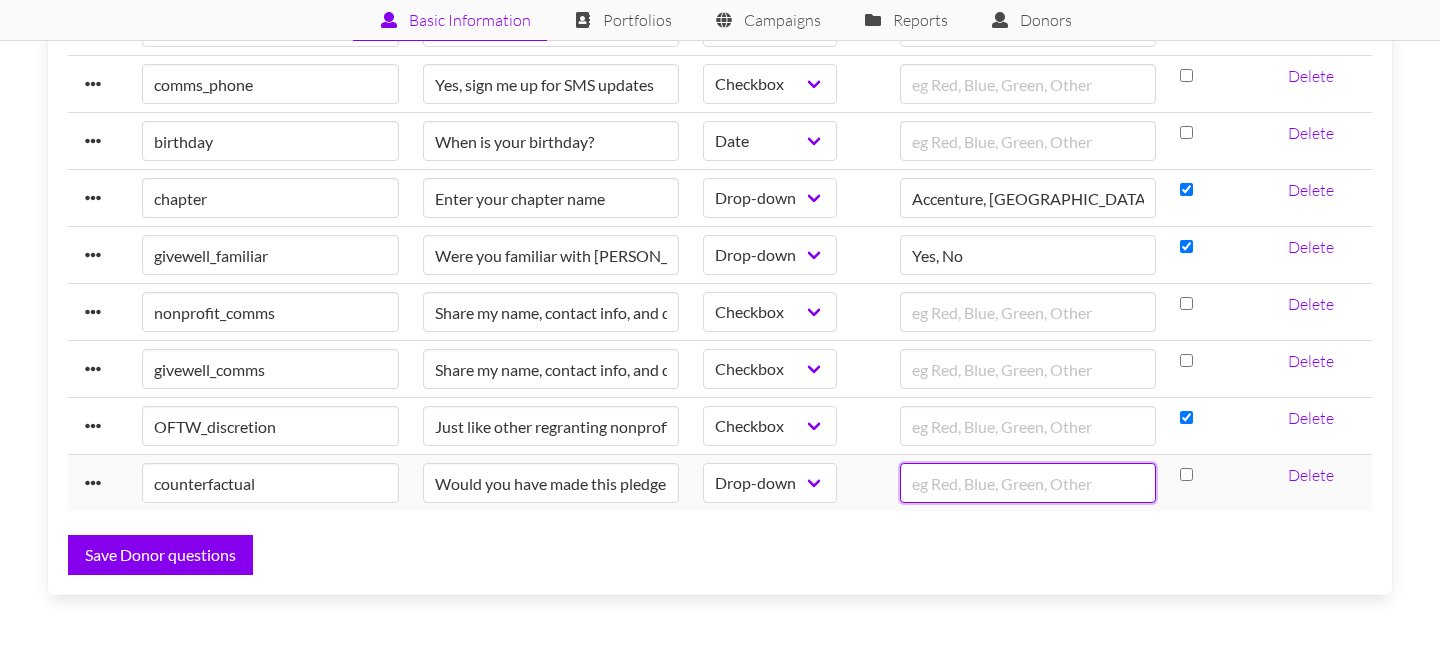 click at bounding box center (1028, 483) 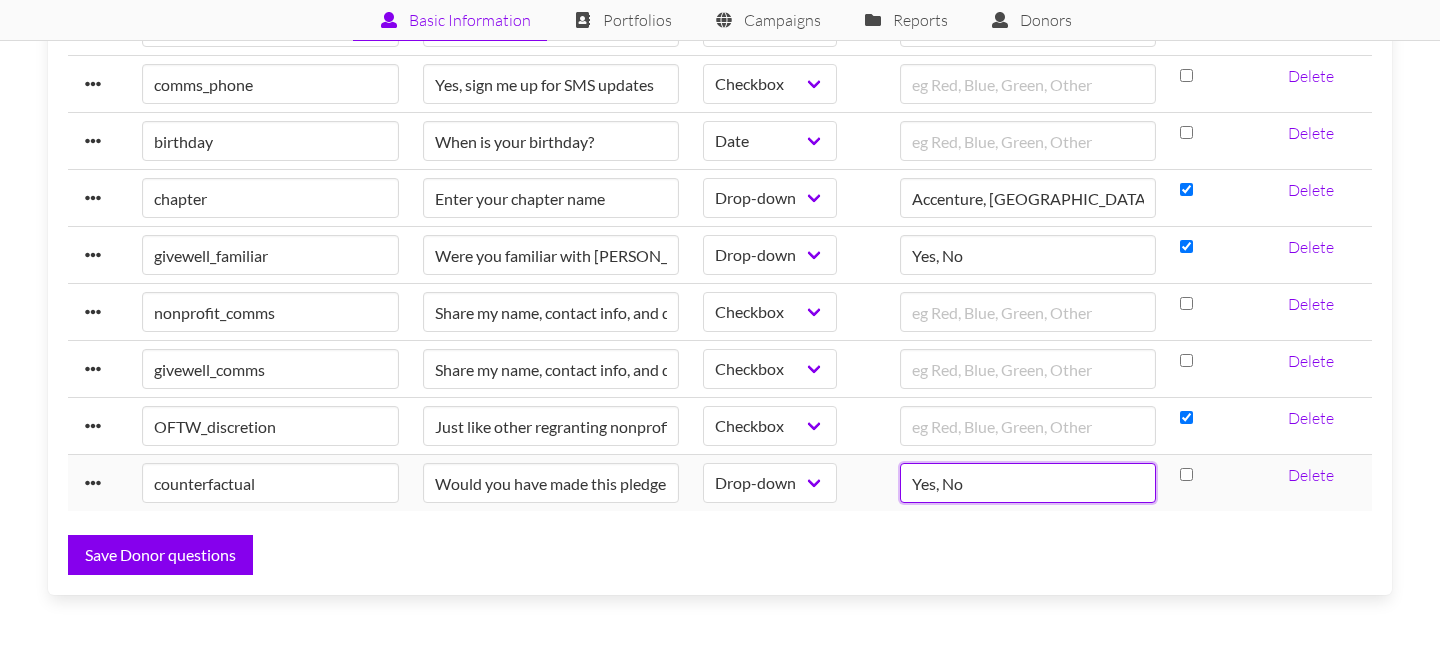 type on "Yes, No" 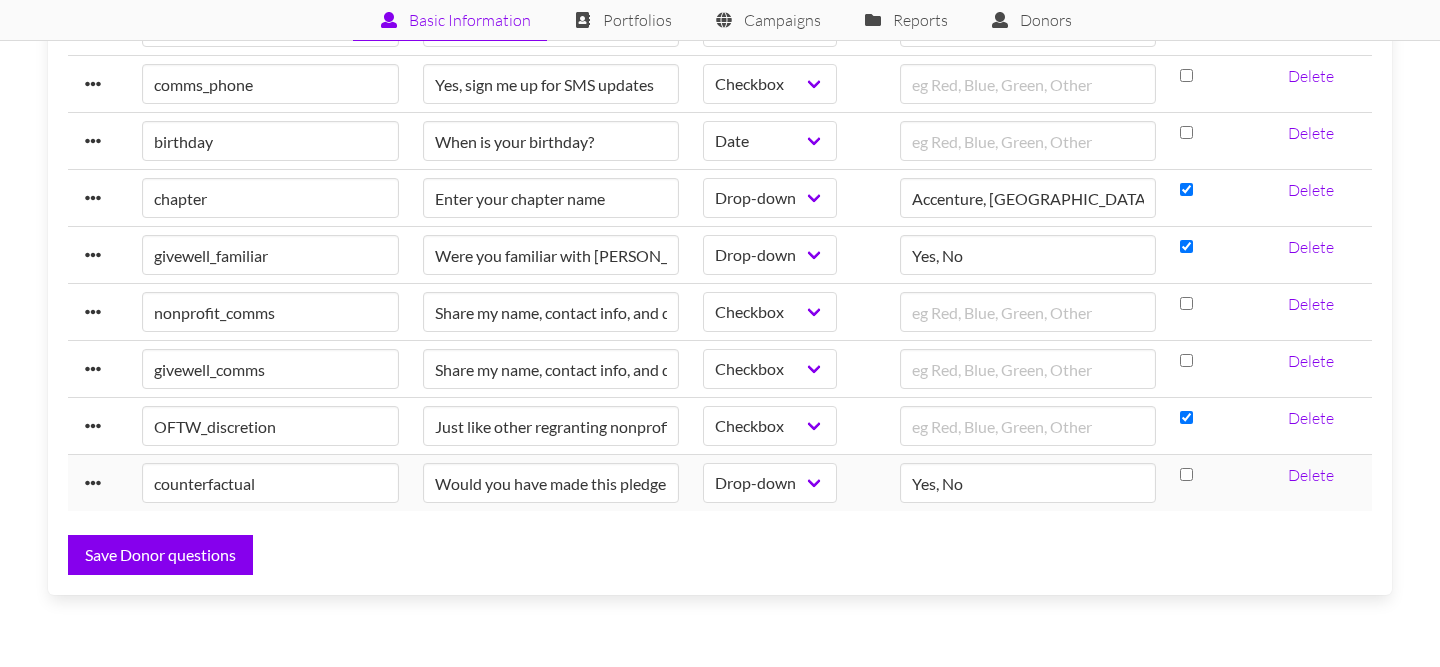 click at bounding box center (1222, 483) 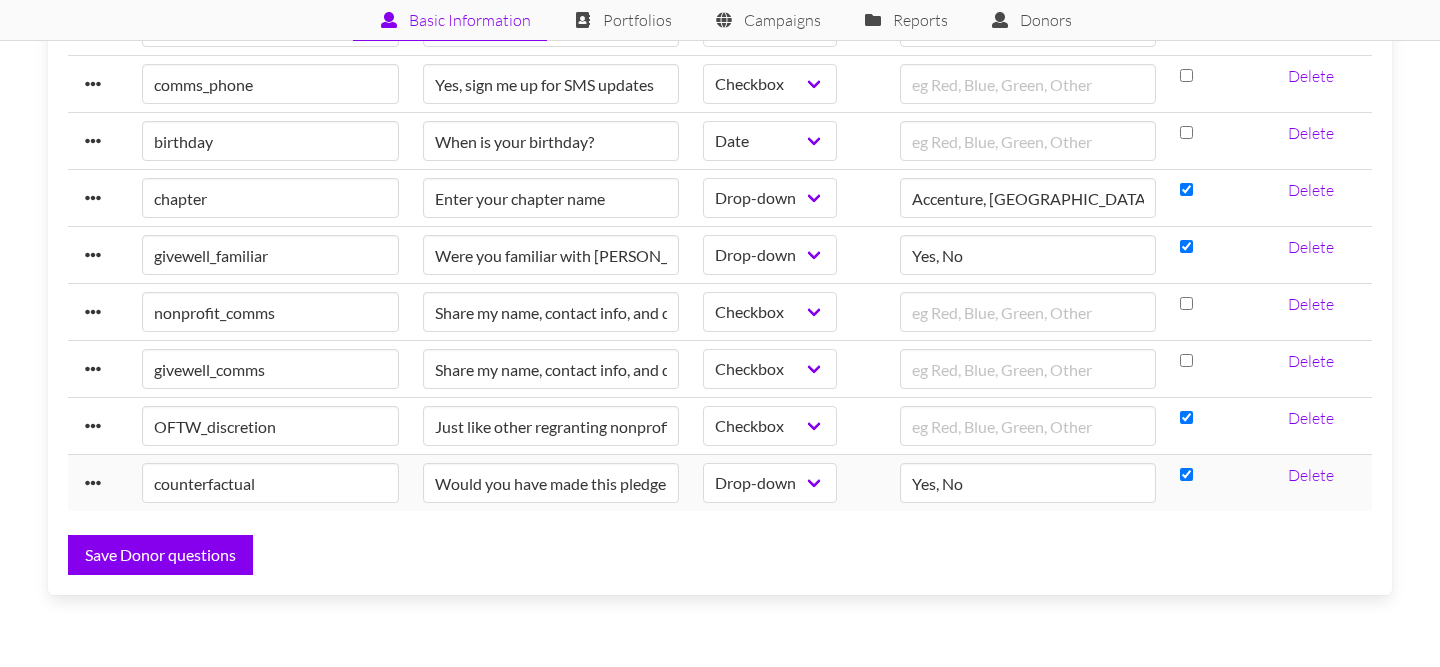 select on "select" 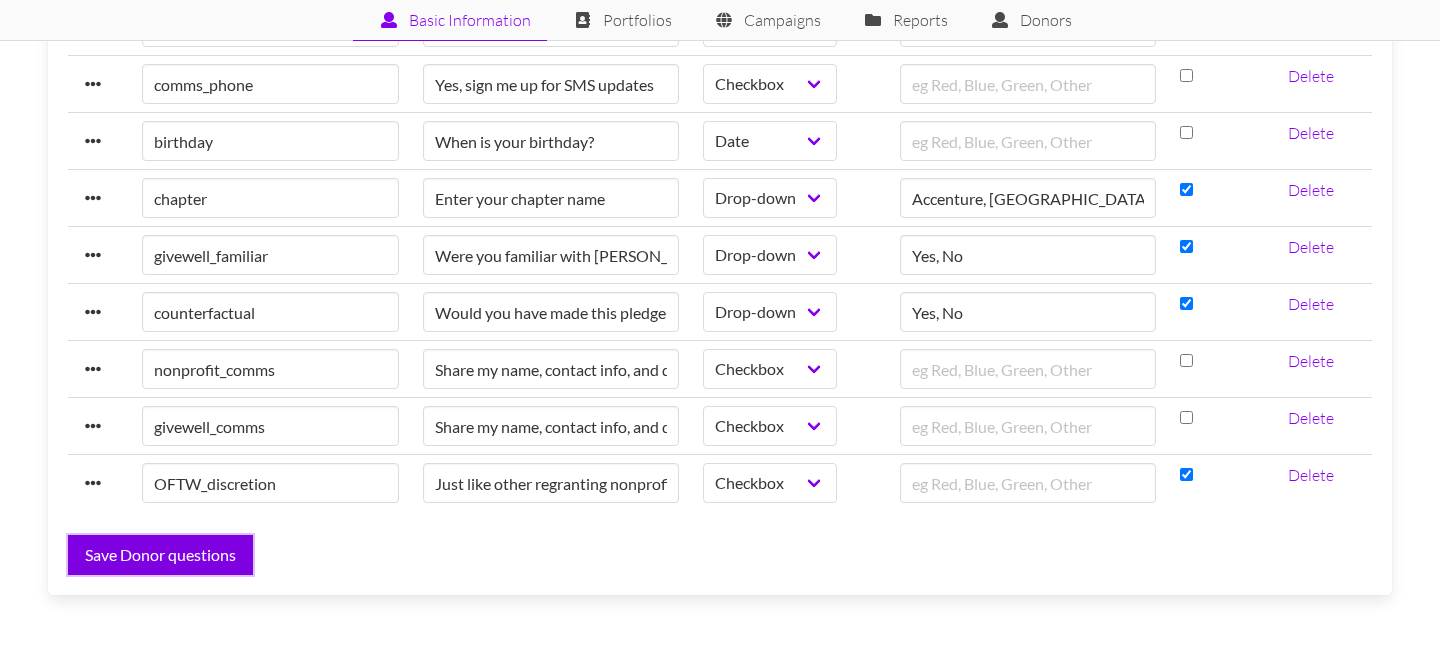 click on "Save Donor questions" at bounding box center (160, 555) 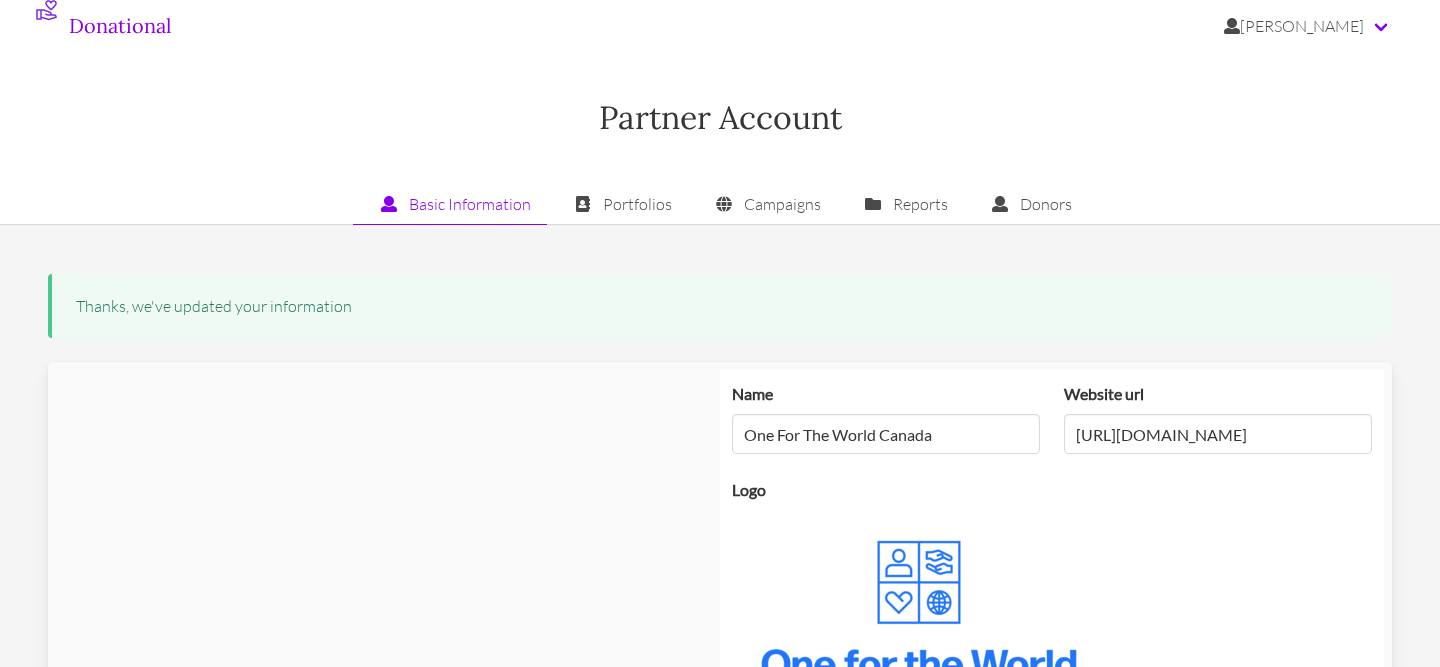 scroll, scrollTop: 0, scrollLeft: 0, axis: both 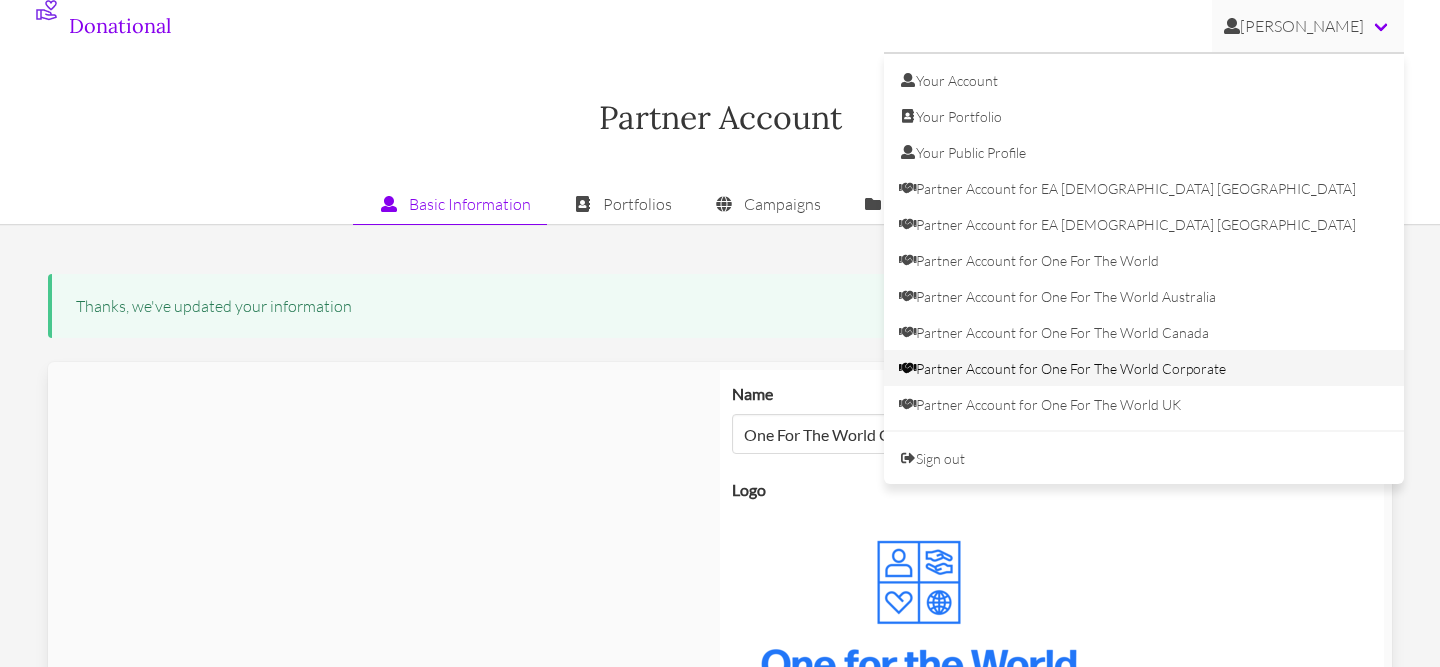 click on "Partner Account for One For The World Corporate" at bounding box center [1144, 368] 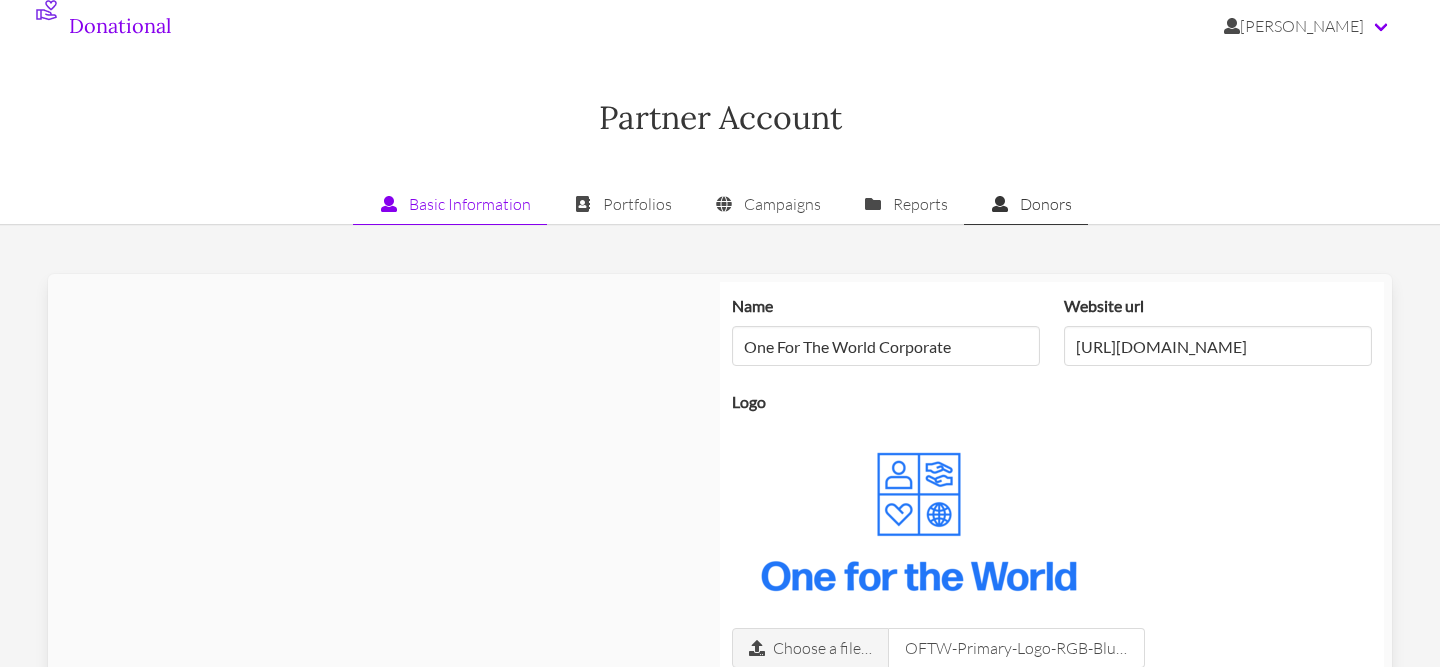 click on "Donors" at bounding box center (1026, 204) 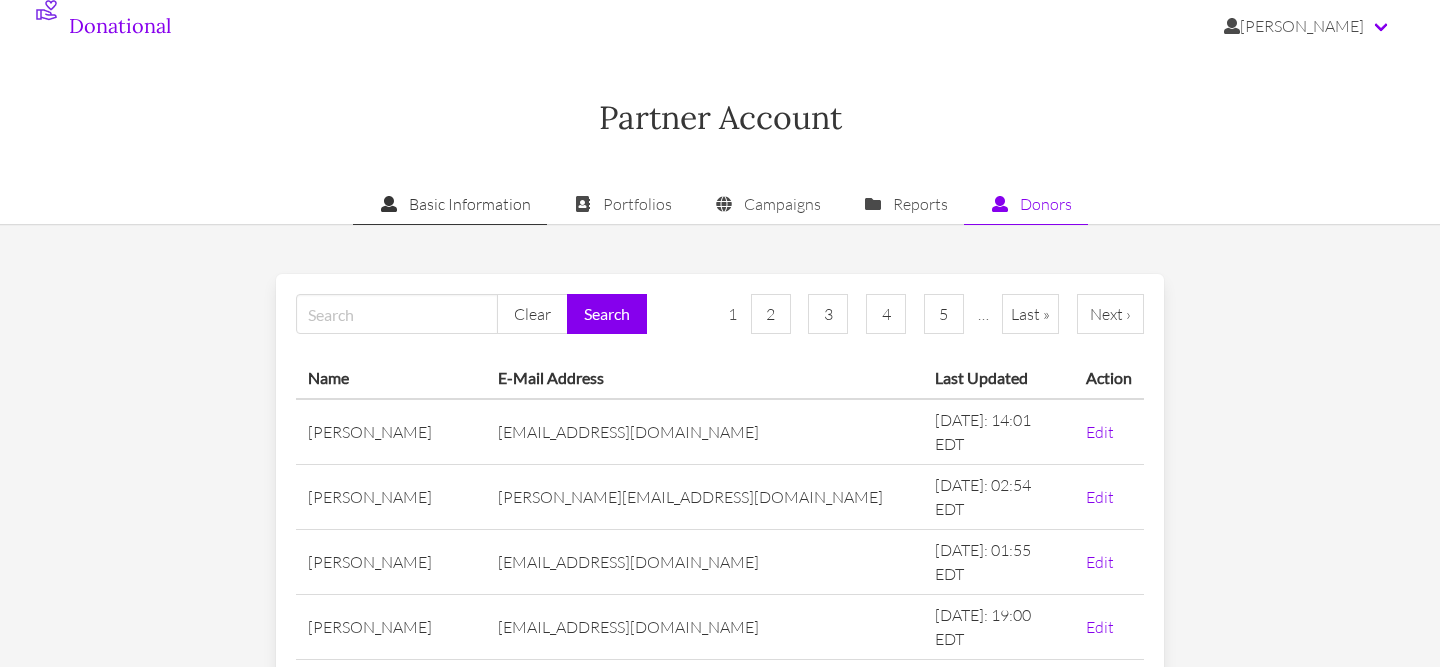 click on "Basic Information" at bounding box center [450, 204] 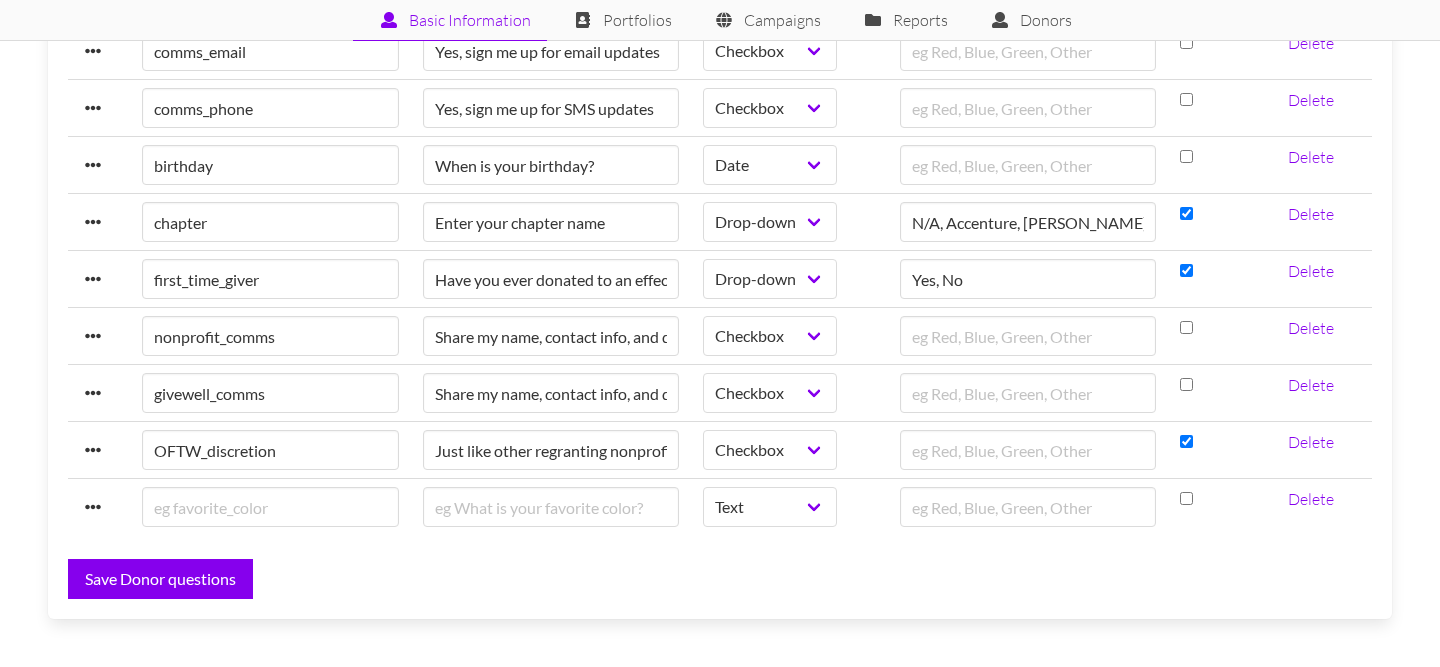 scroll, scrollTop: 2135, scrollLeft: 0, axis: vertical 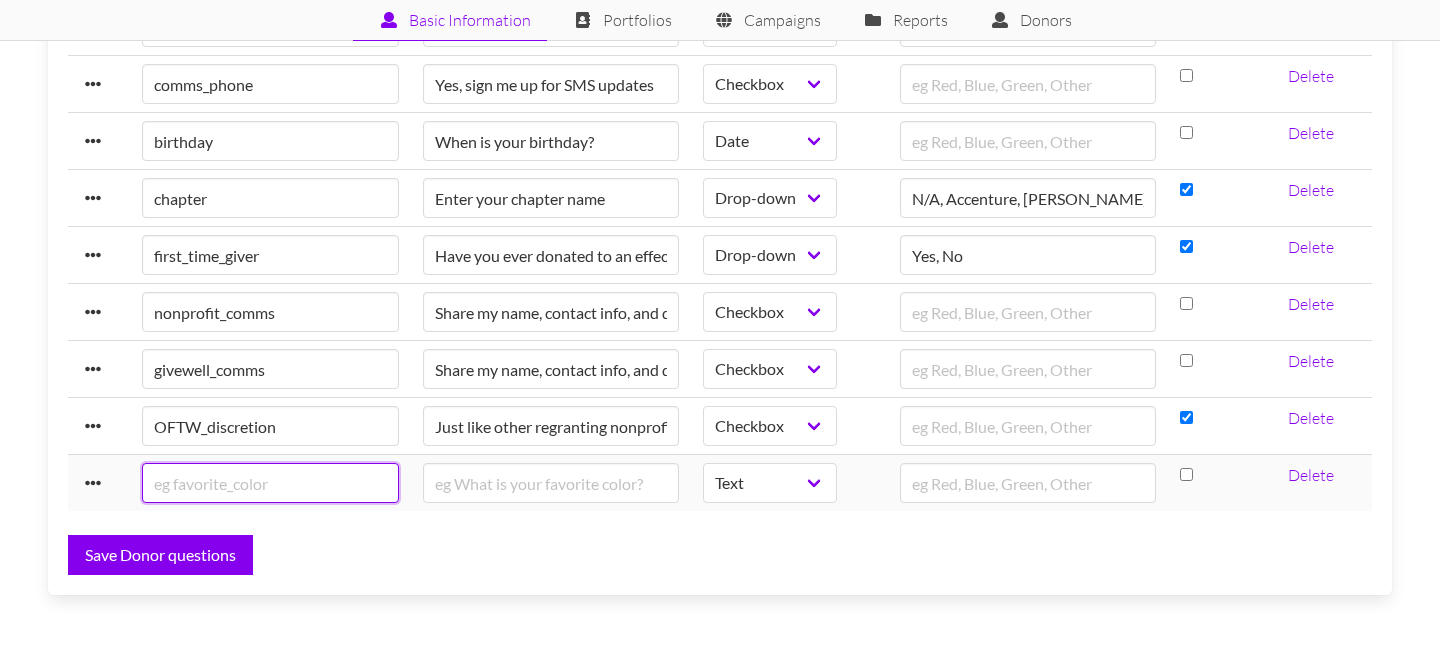 click at bounding box center (270, 483) 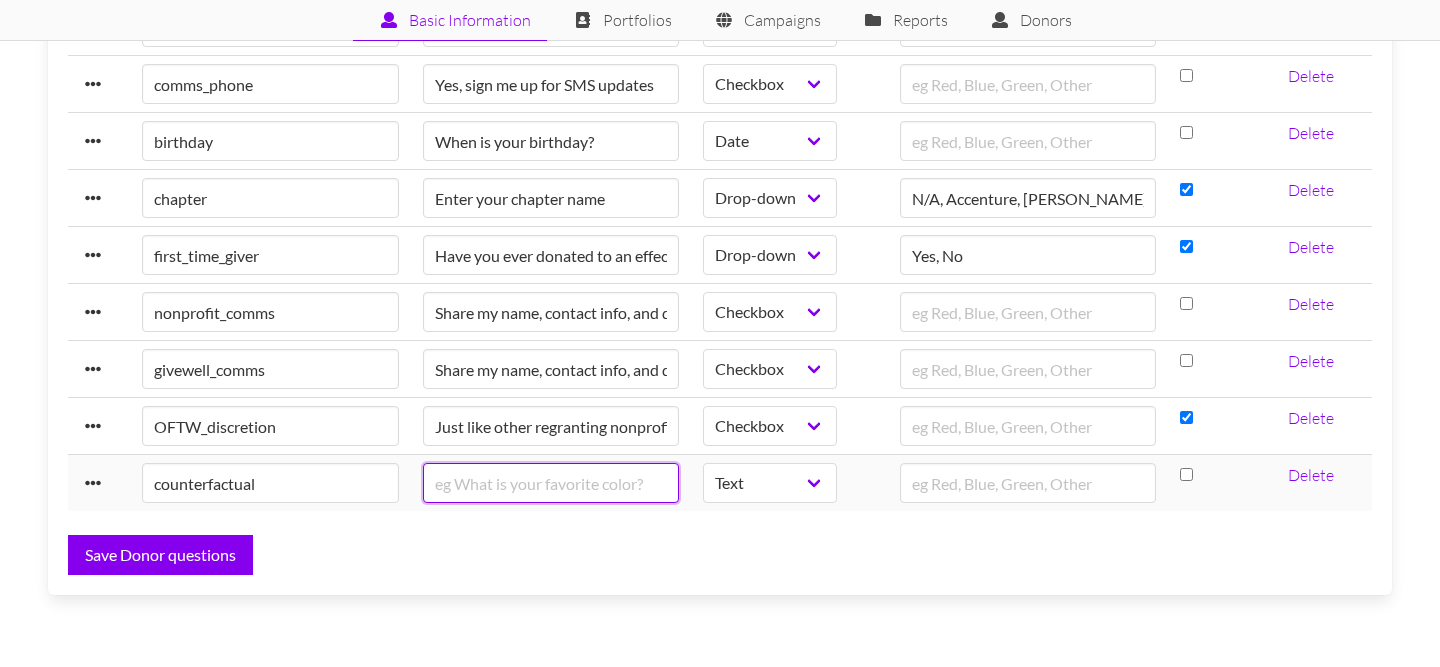 click at bounding box center (551, 483) 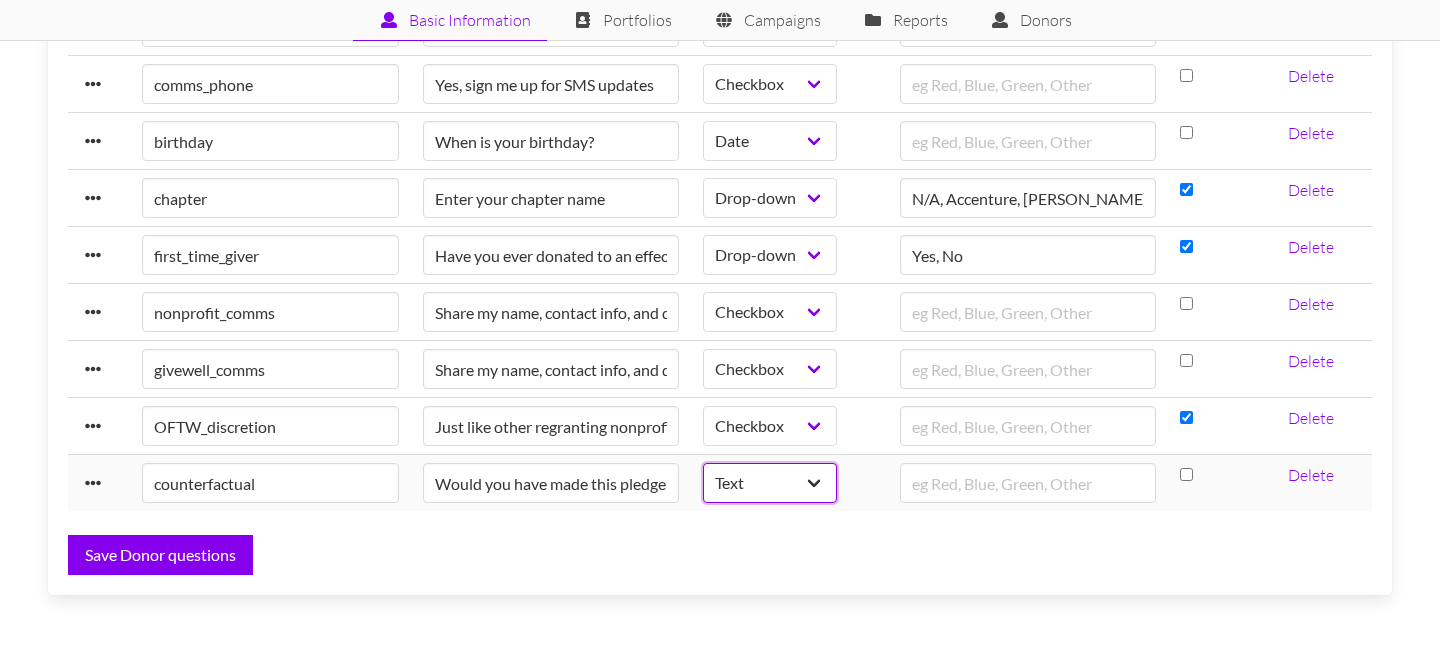 click on "Text
Drop-down
Checkbox
Static Text
Date" at bounding box center (770, 483) 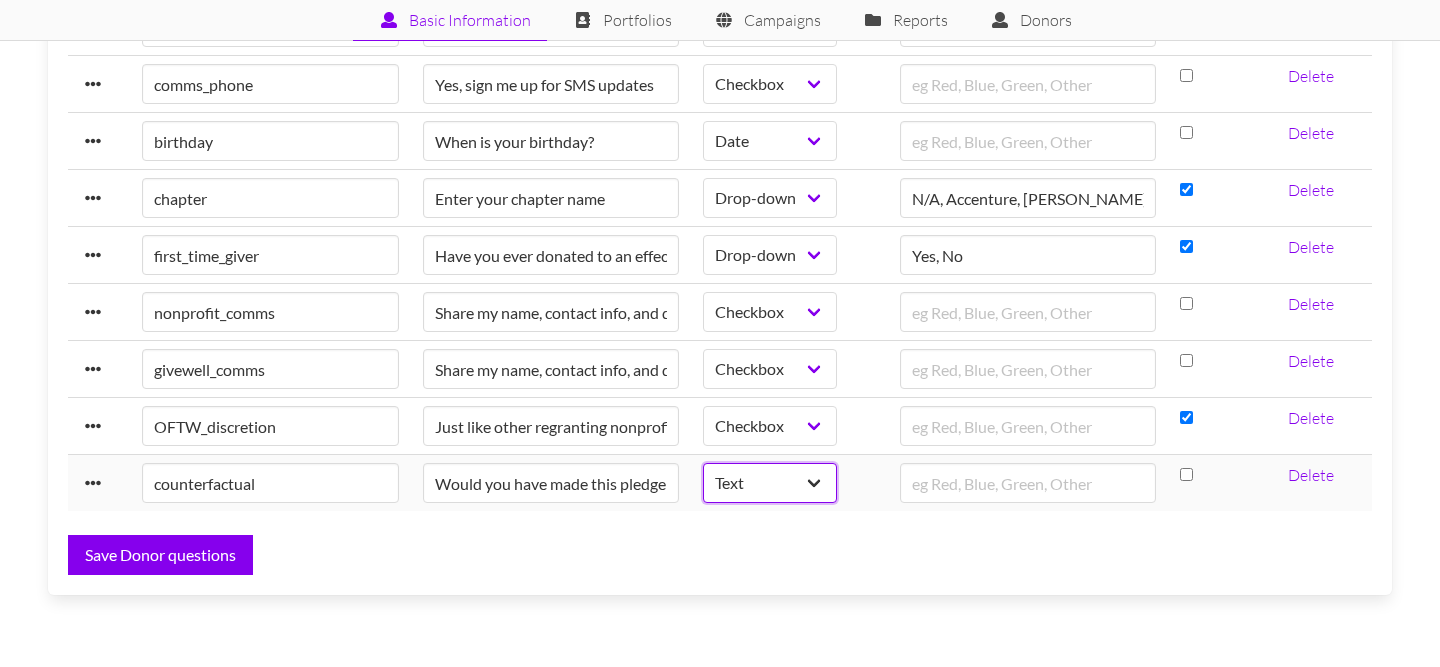 select on "select" 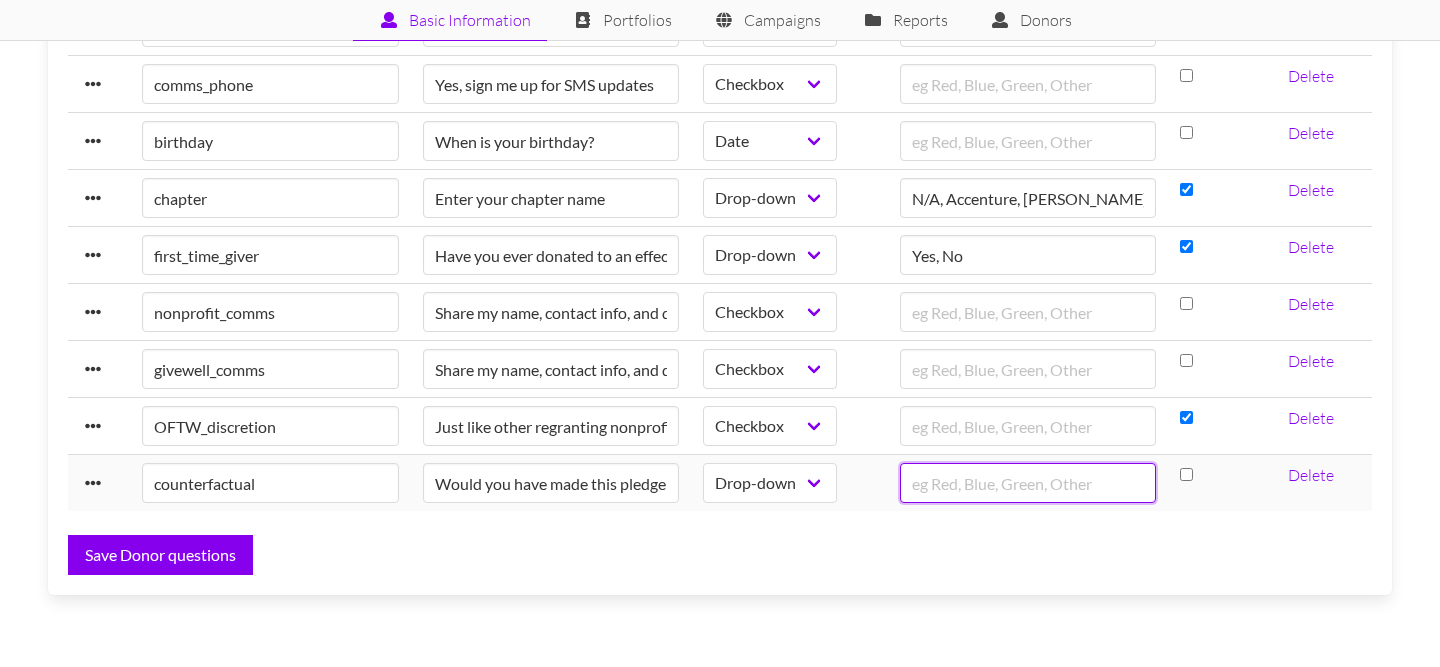 click at bounding box center [1028, 483] 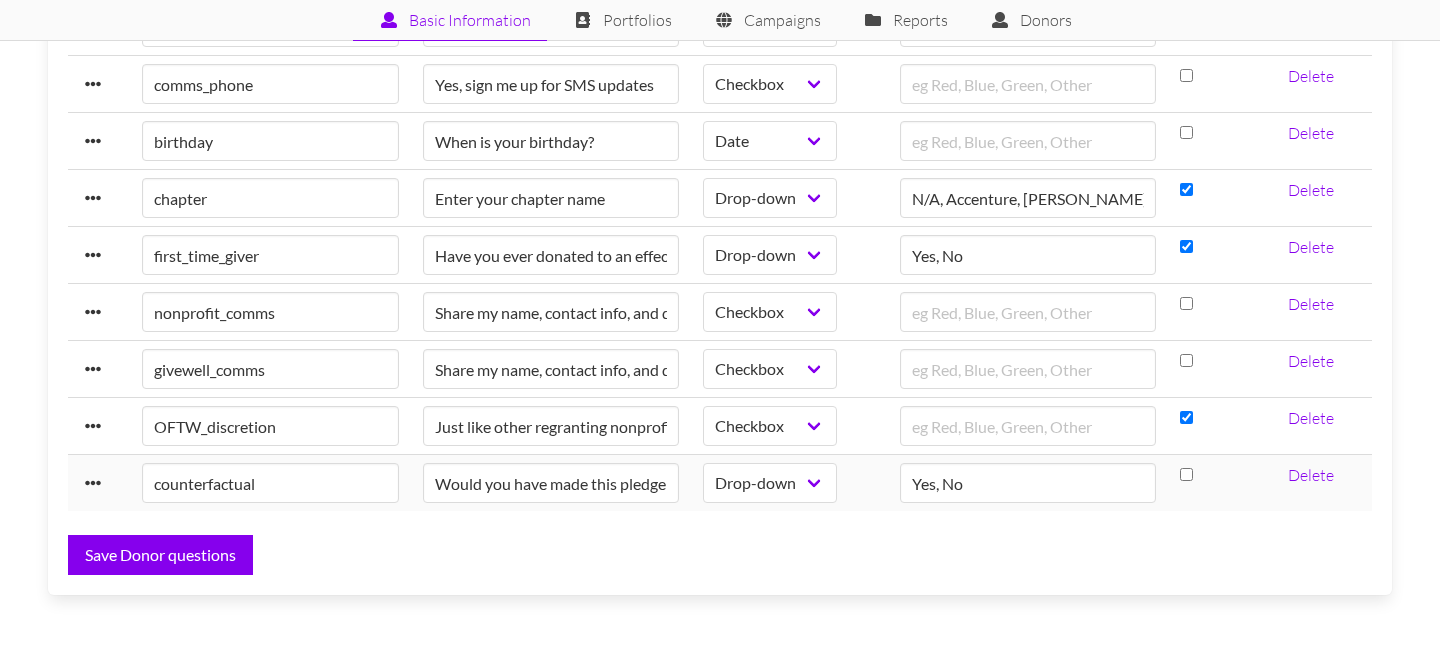 click at bounding box center (1186, 474) 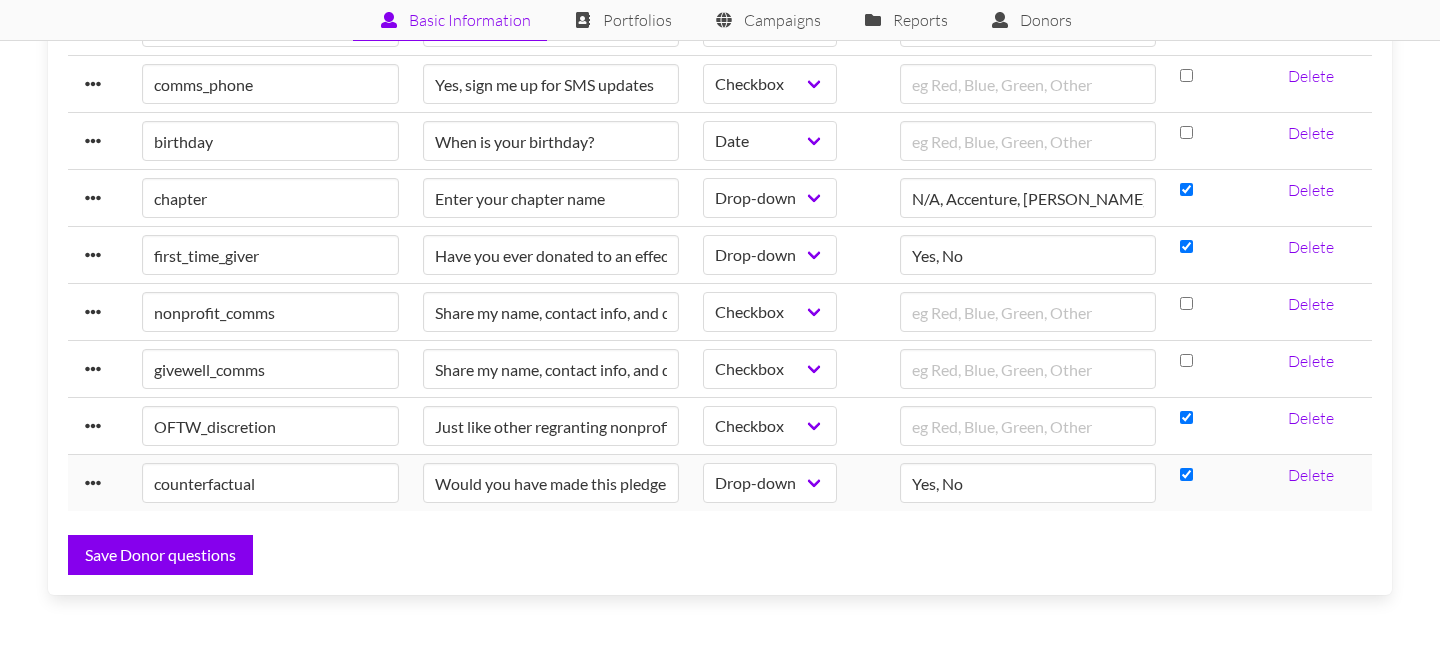 select on "select" 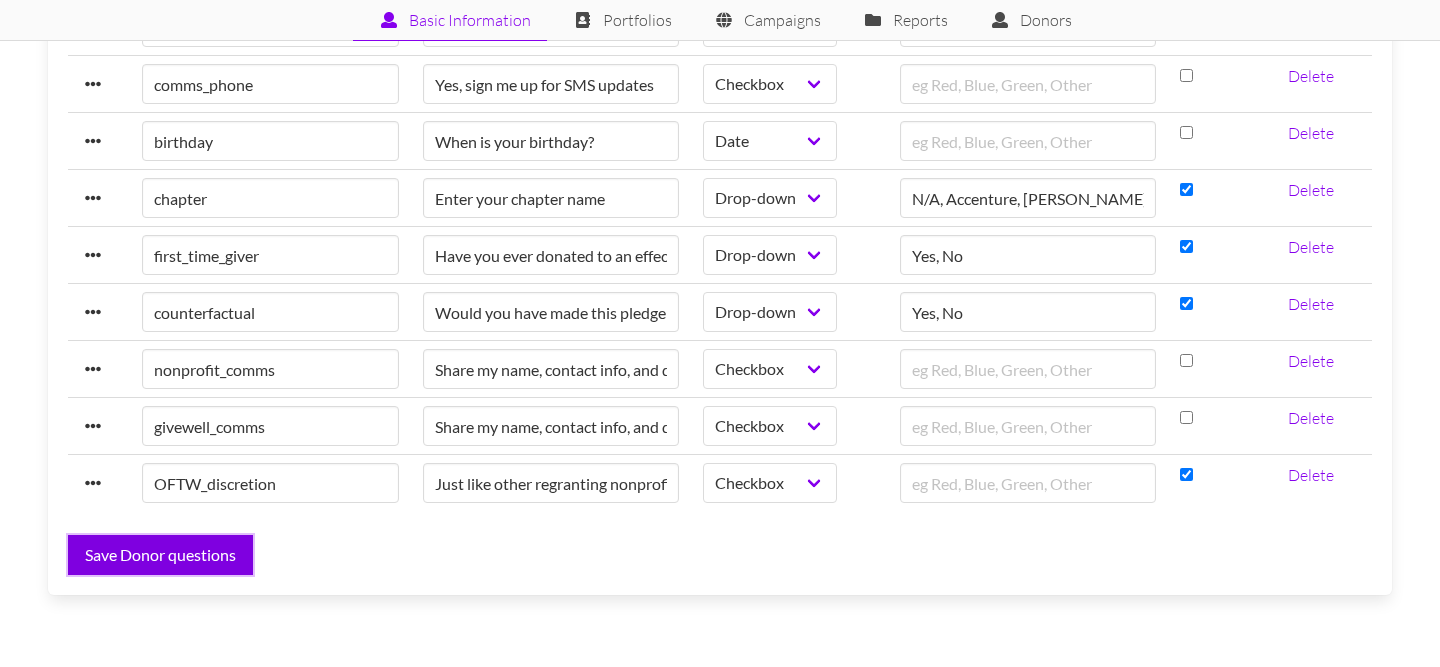 click on "Save Donor questions" at bounding box center (160, 555) 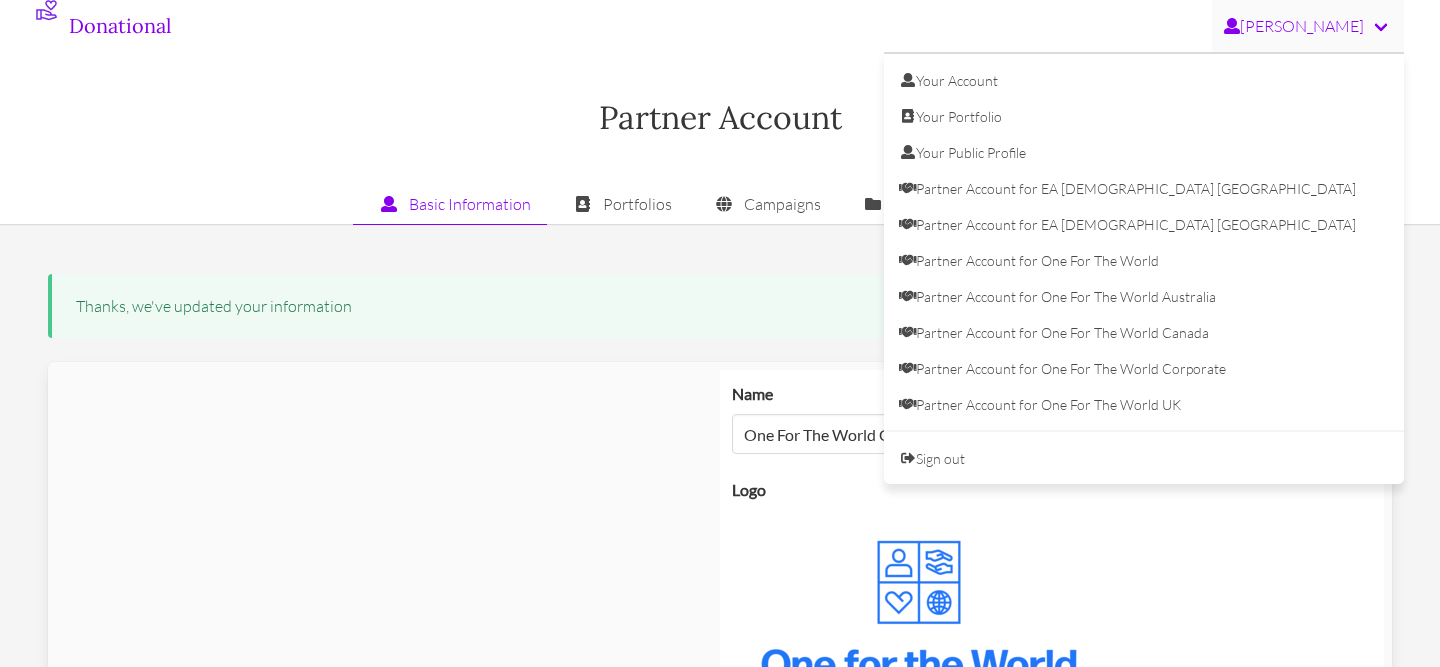 scroll, scrollTop: 0, scrollLeft: 0, axis: both 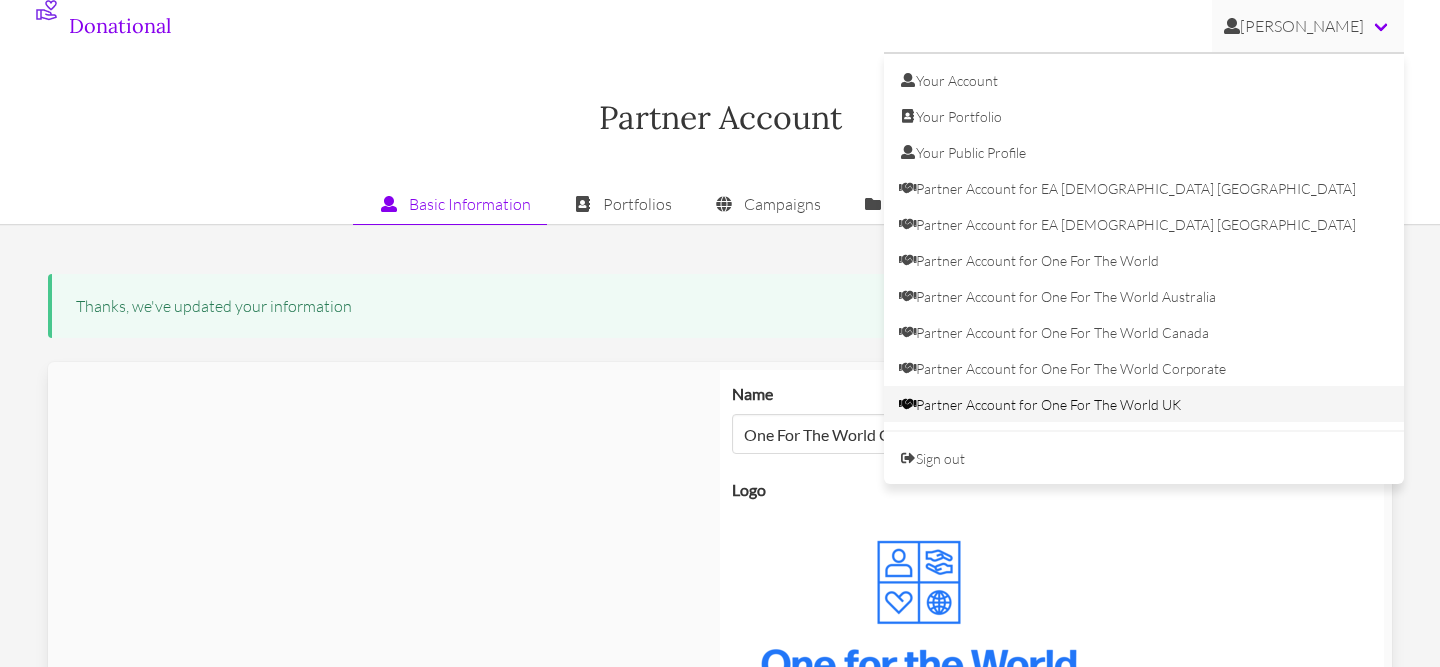 click on "Partner Account for One For The World UK" at bounding box center (1144, 404) 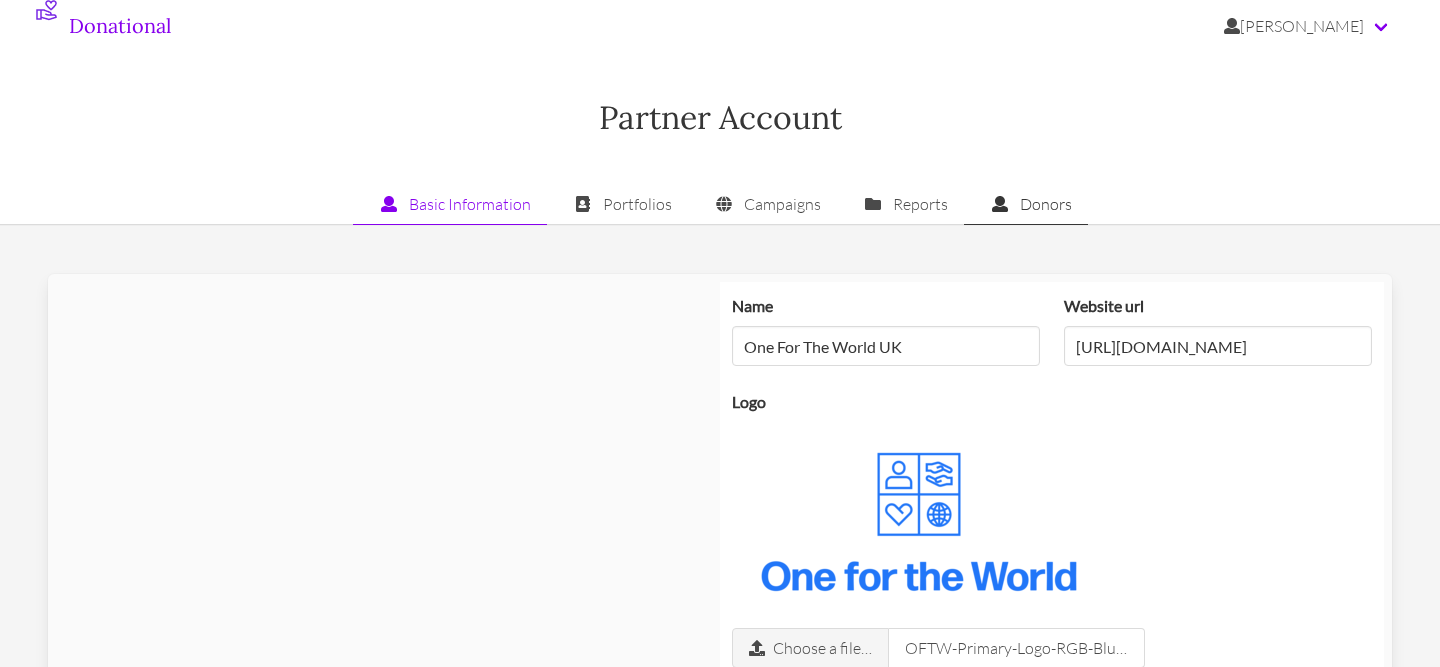 click on "Donors" at bounding box center [1026, 204] 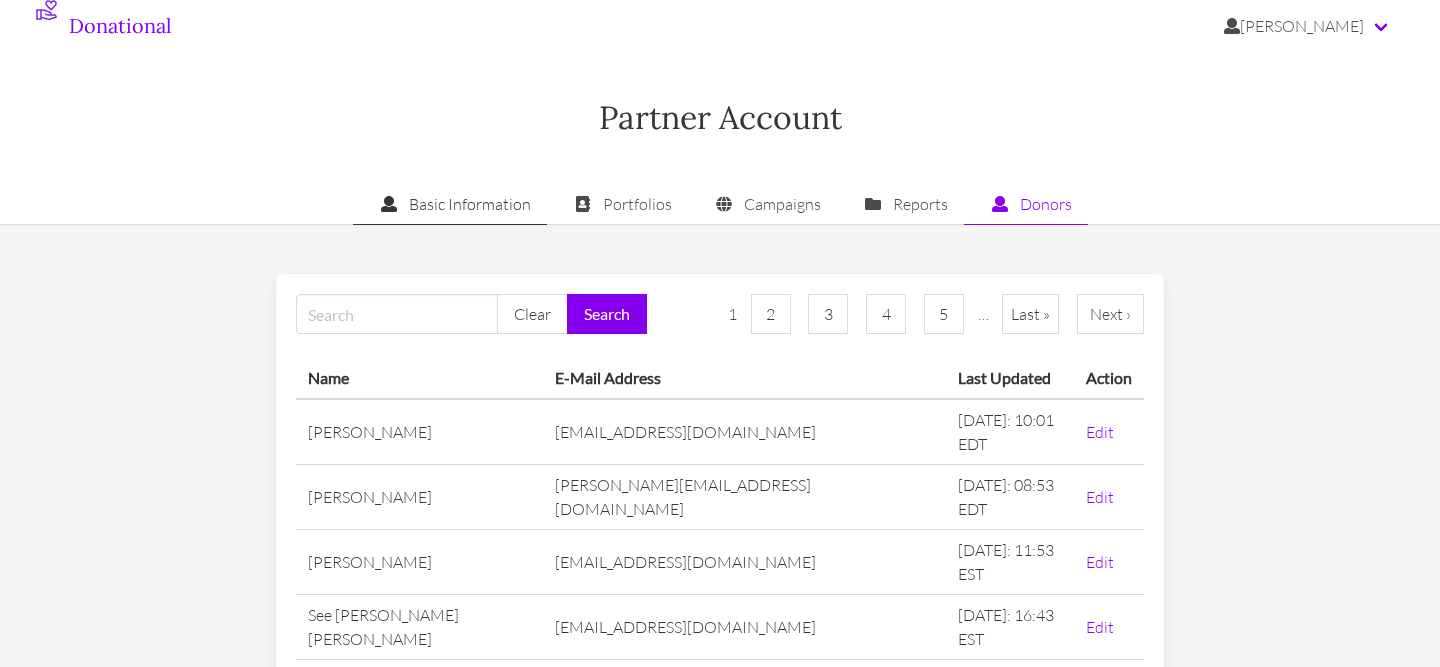 click on "Basic Information" at bounding box center [450, 204] 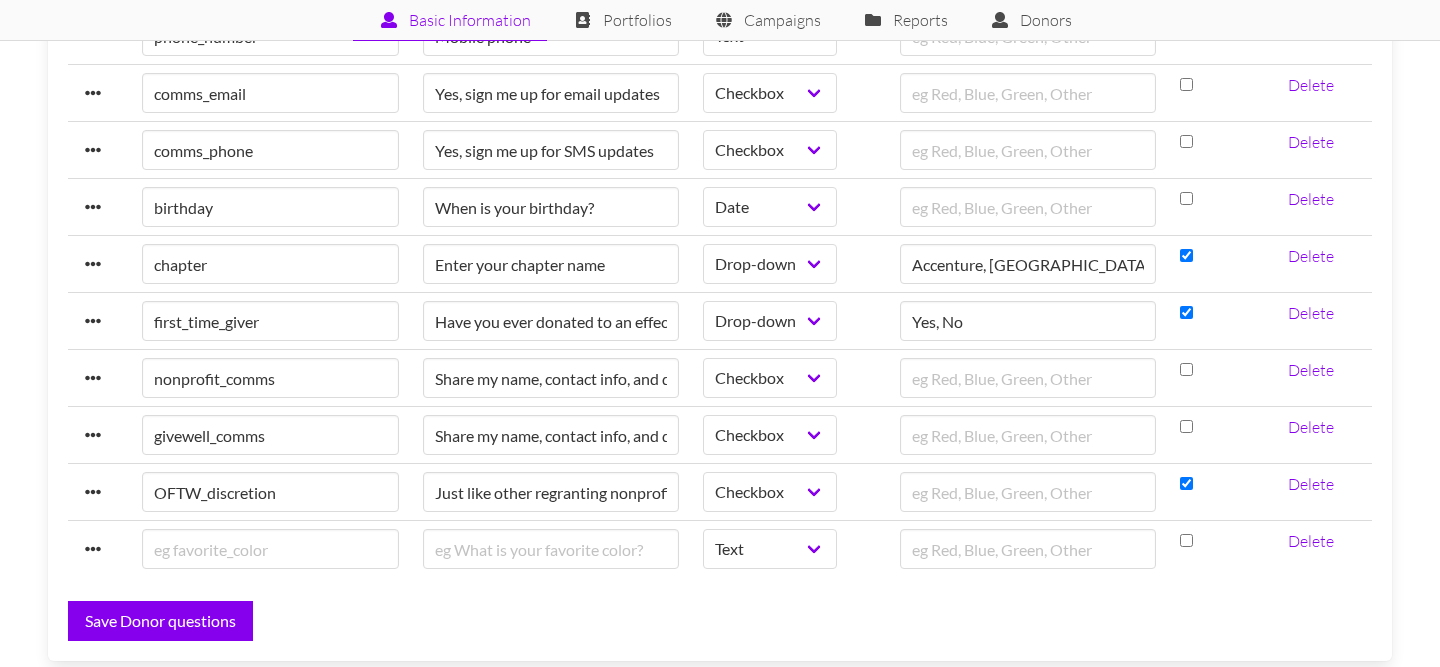 scroll, scrollTop: 2135, scrollLeft: 0, axis: vertical 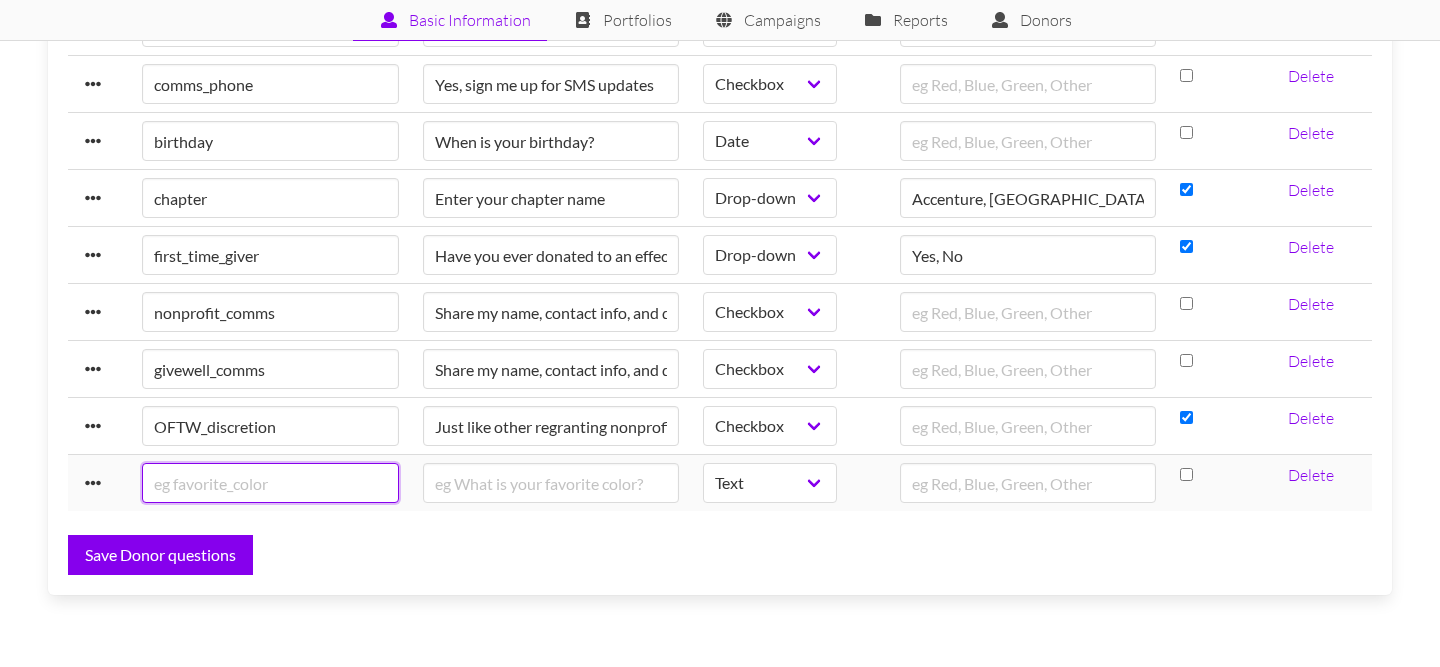 click at bounding box center [270, 483] 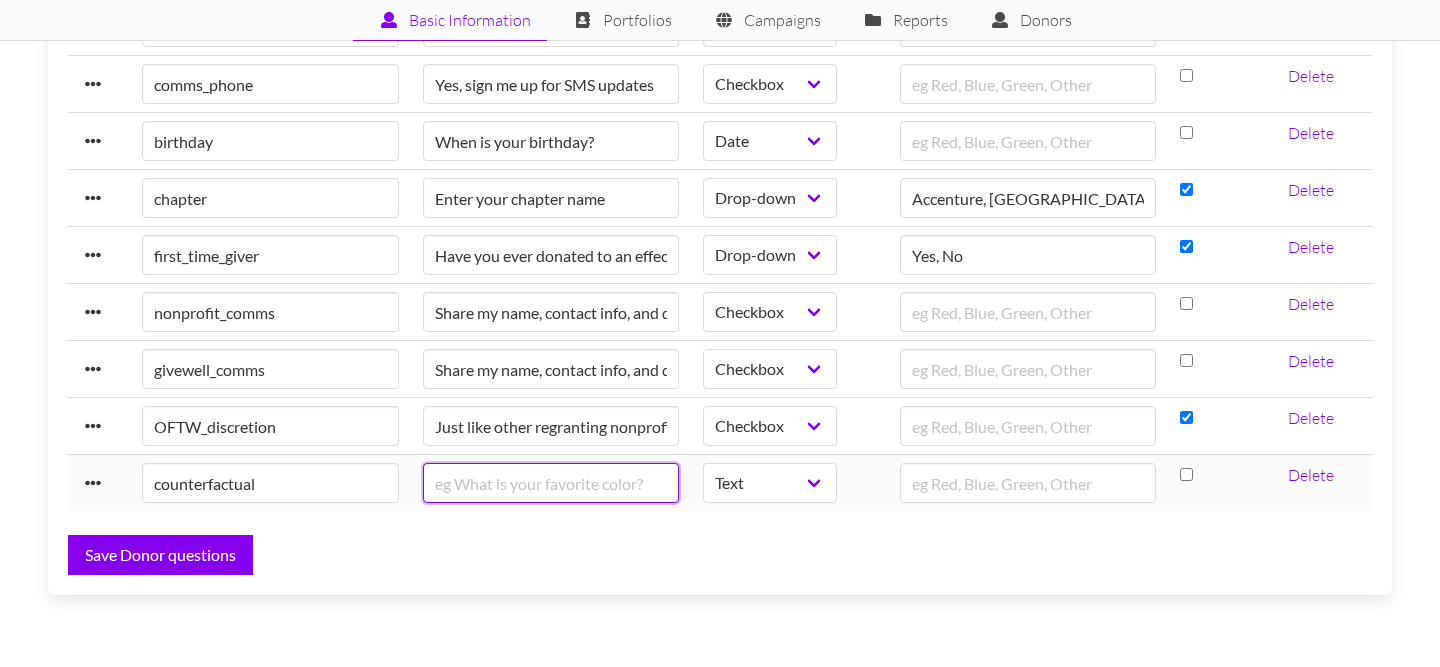 click at bounding box center (551, 483) 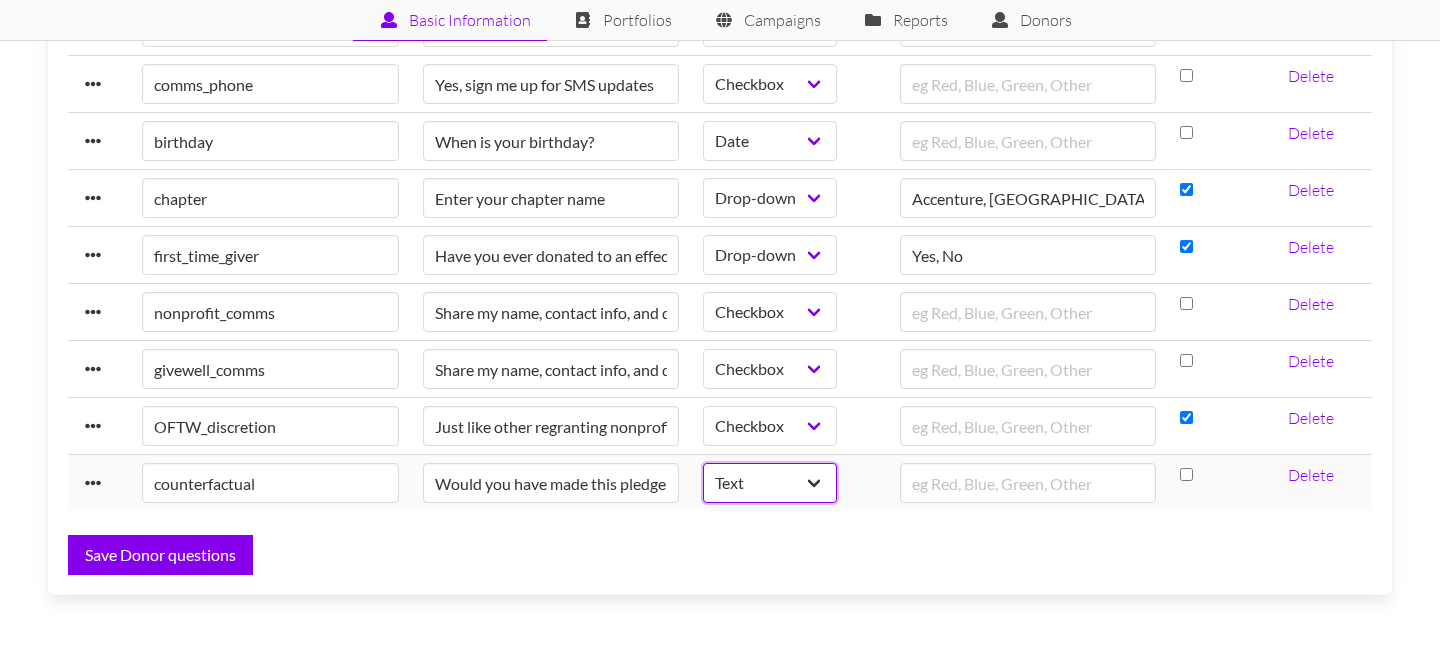 click on "Text
Drop-down
Checkbox
Static Text
Date" at bounding box center (770, 483) 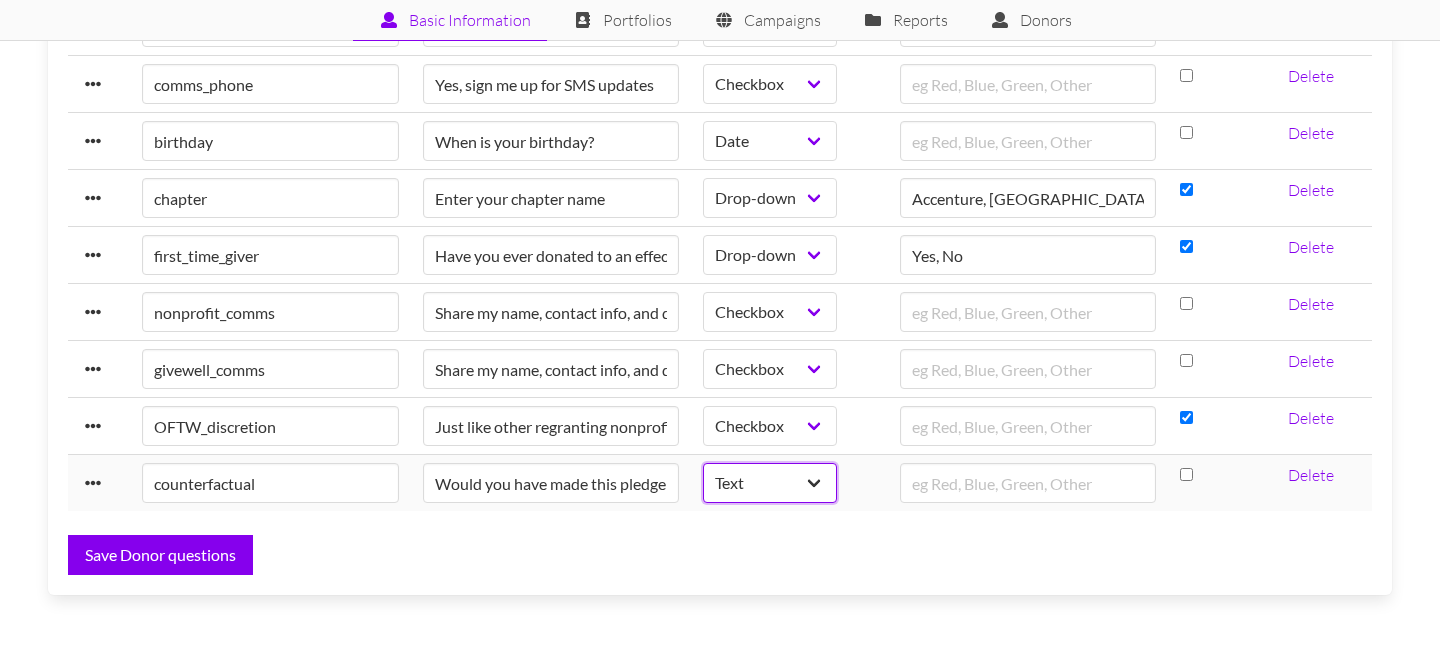 select on "select" 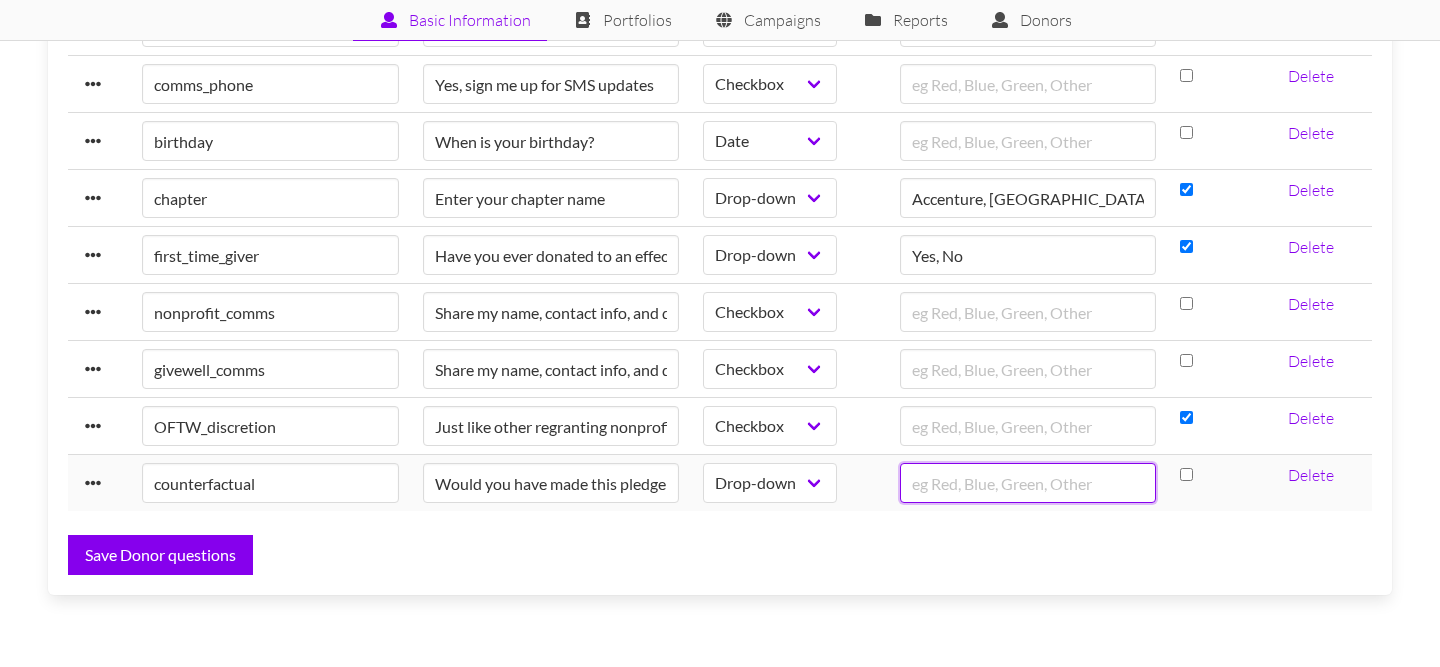 click at bounding box center [1028, 483] 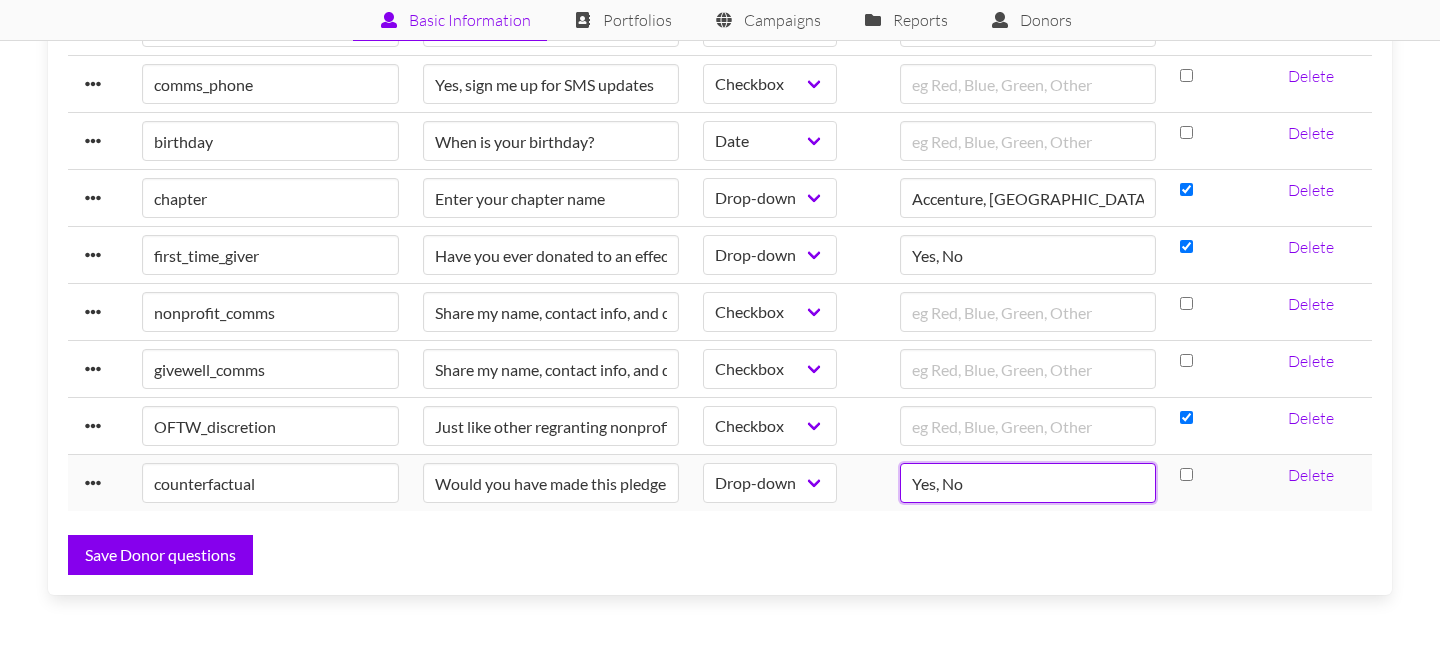 type on "Yes, No" 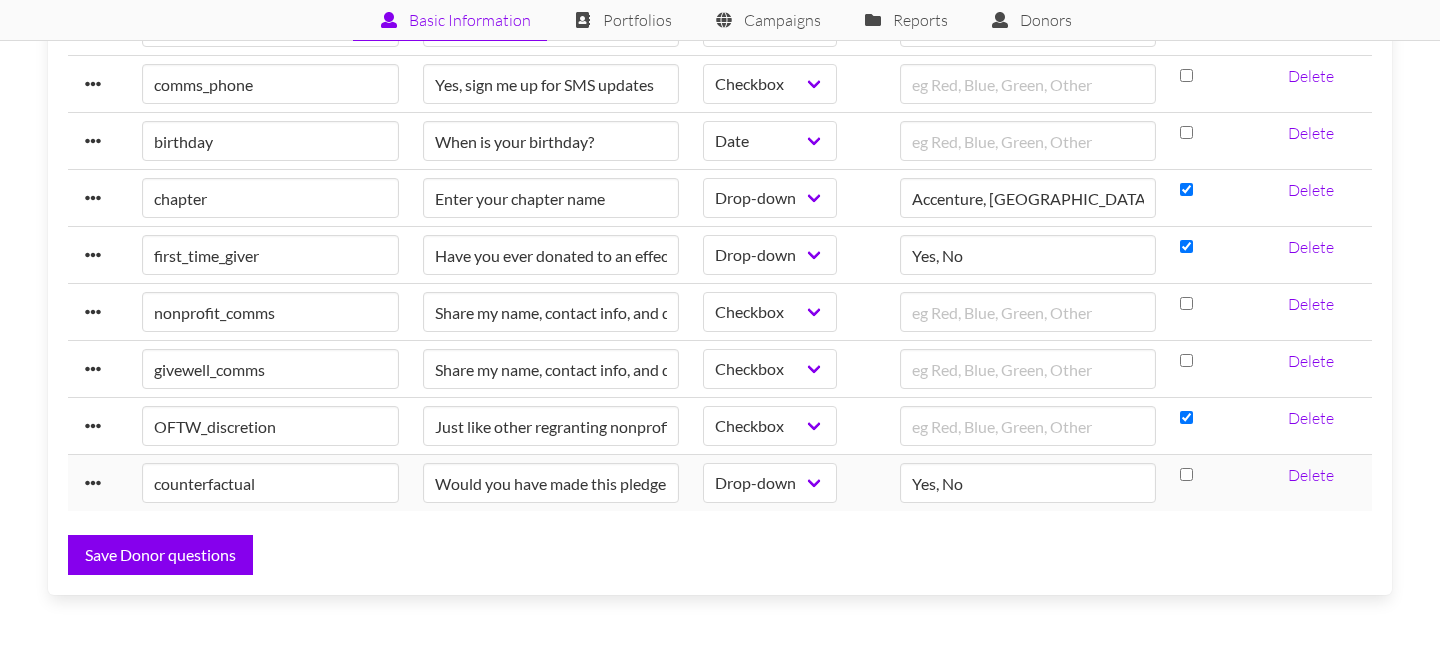 click at bounding box center [1222, 483] 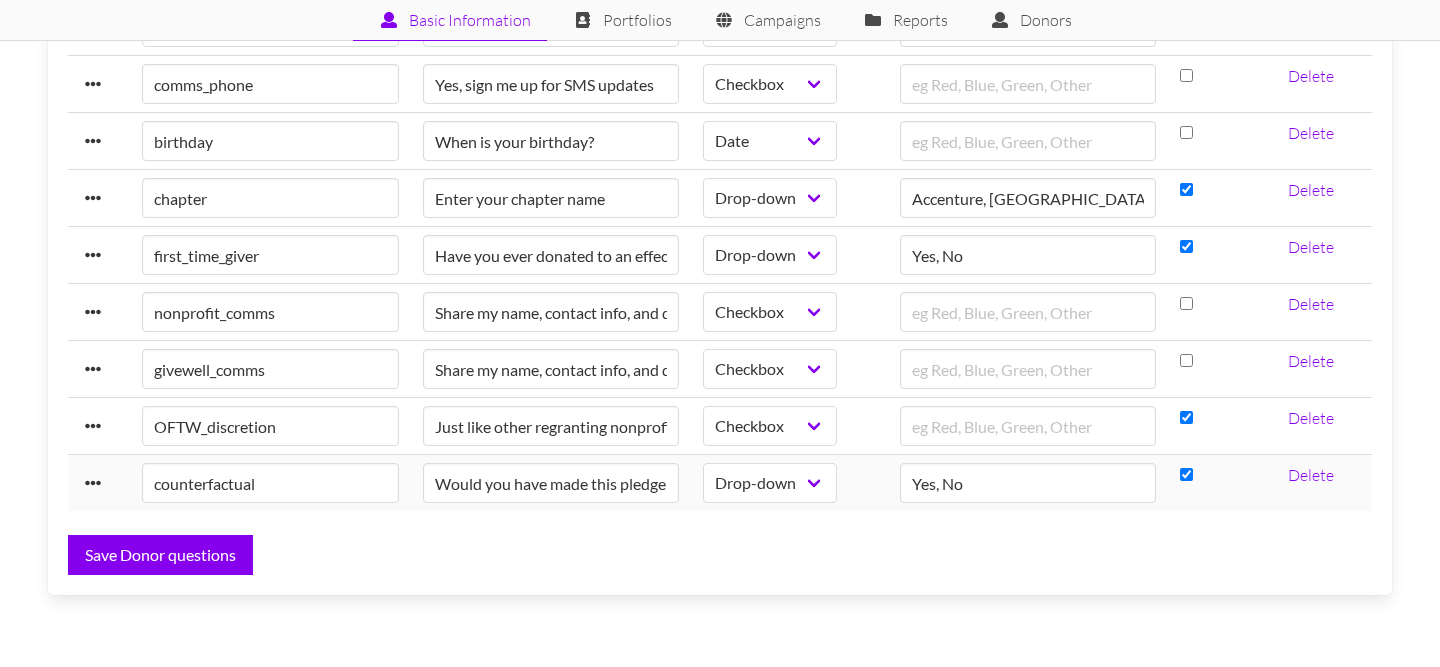 select on "select" 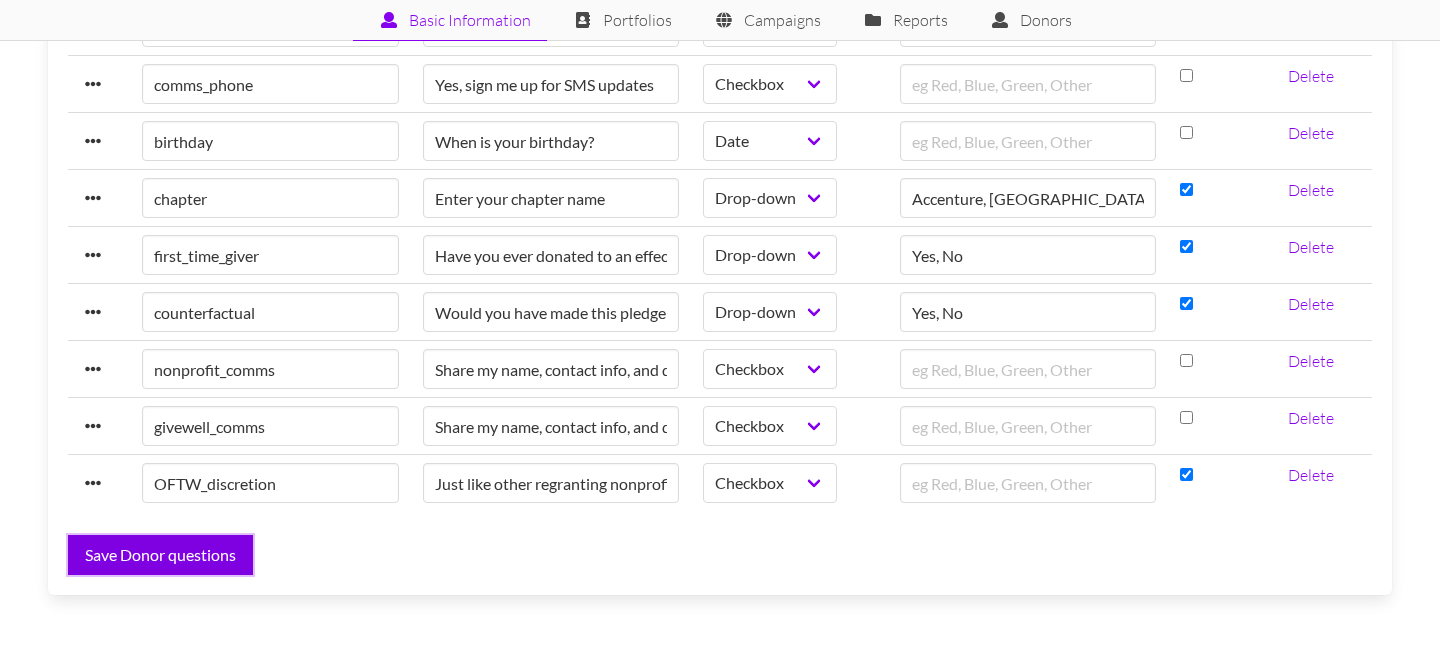 click on "Save Donor questions" at bounding box center (160, 555) 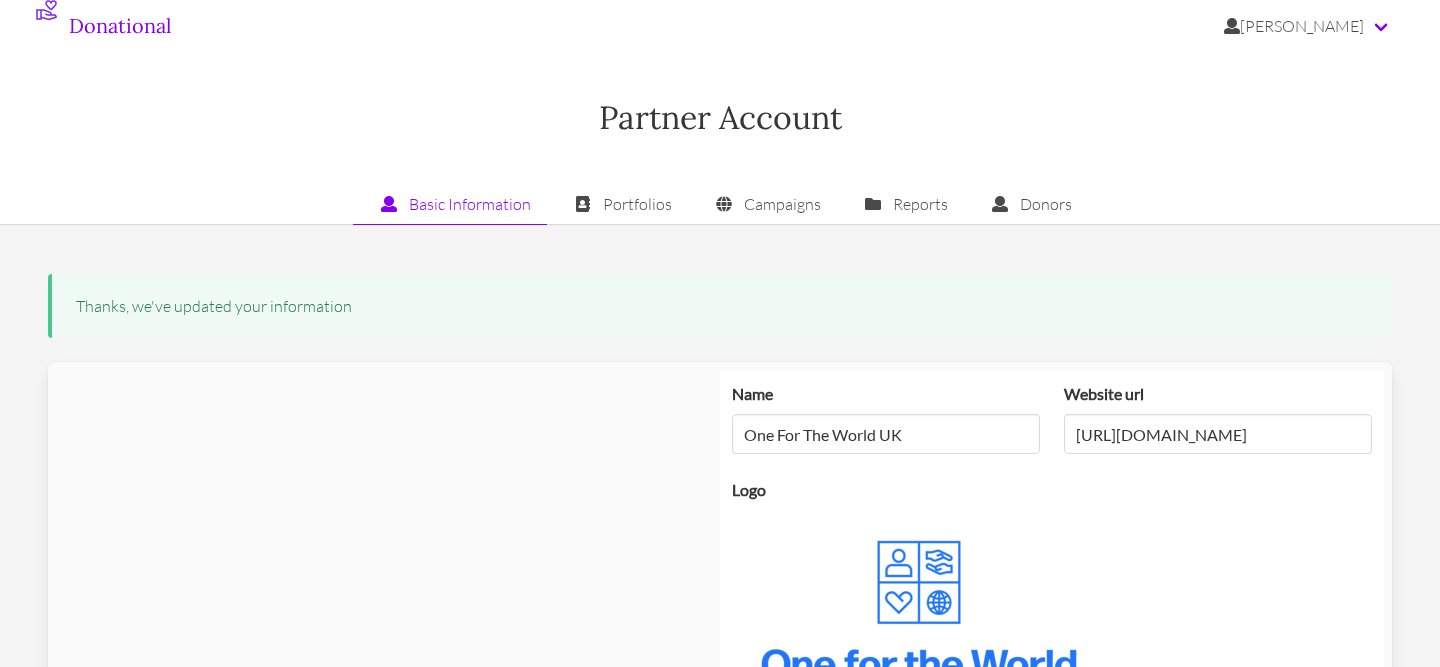 scroll, scrollTop: 0, scrollLeft: 0, axis: both 